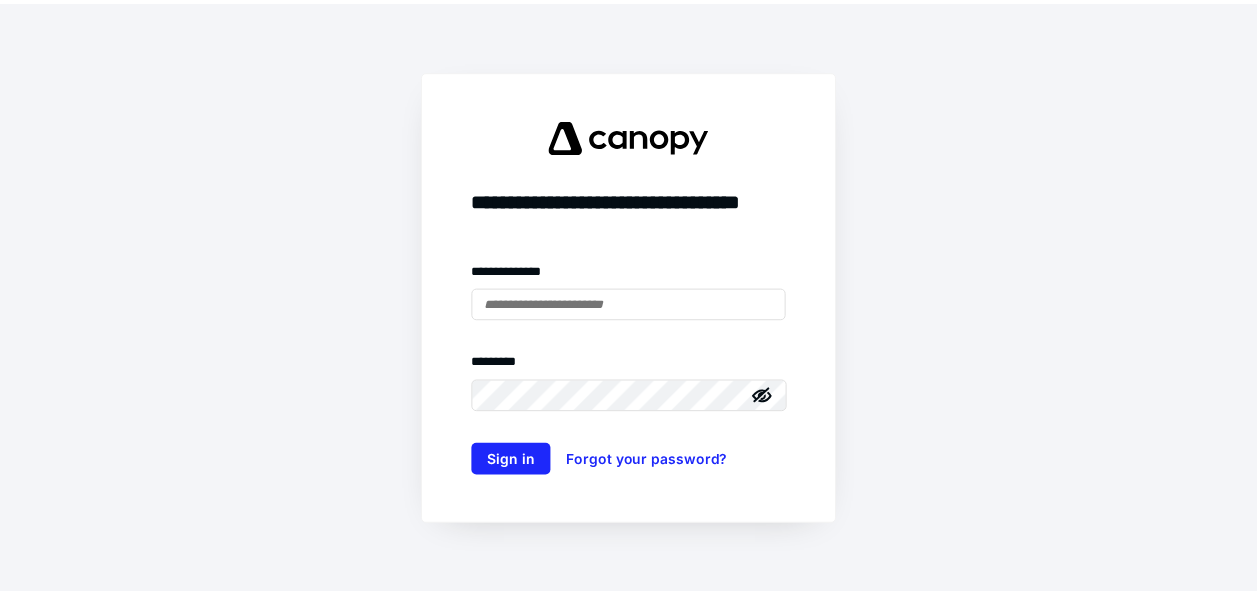 scroll, scrollTop: 0, scrollLeft: 0, axis: both 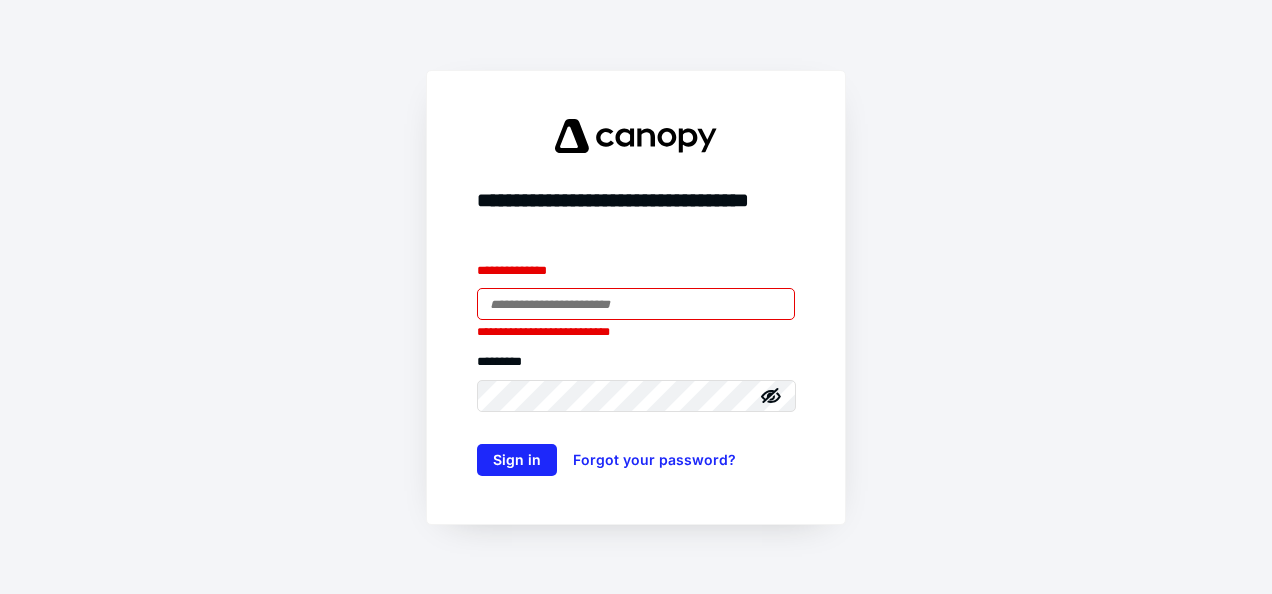 type on "**********" 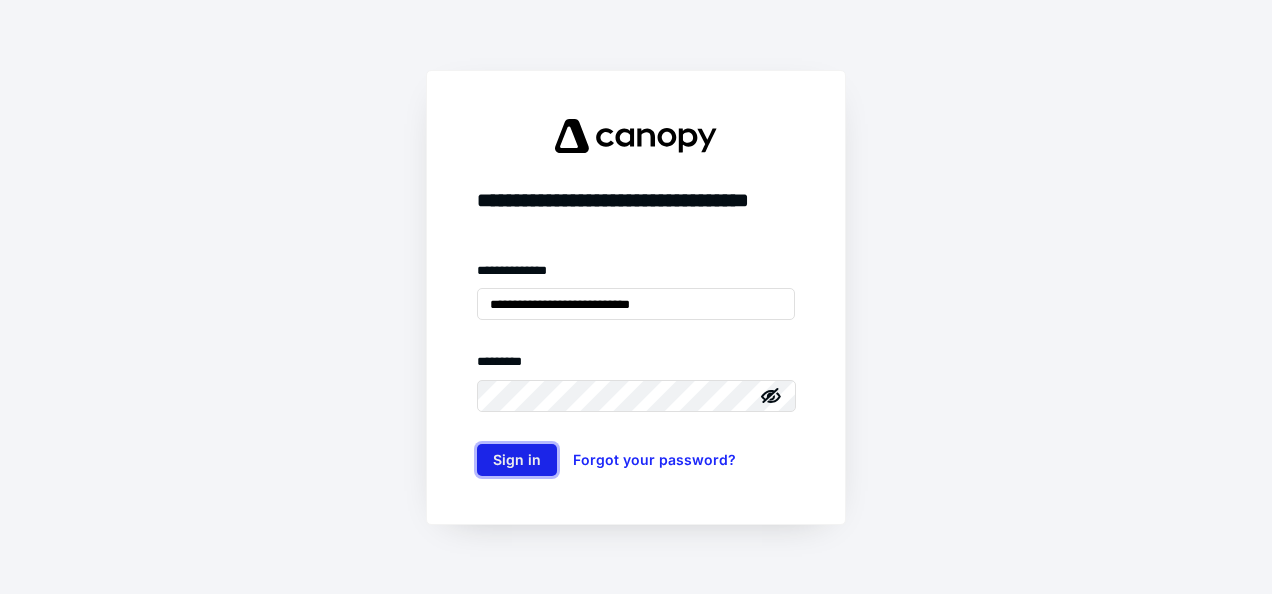 click on "Sign in" at bounding box center [517, 460] 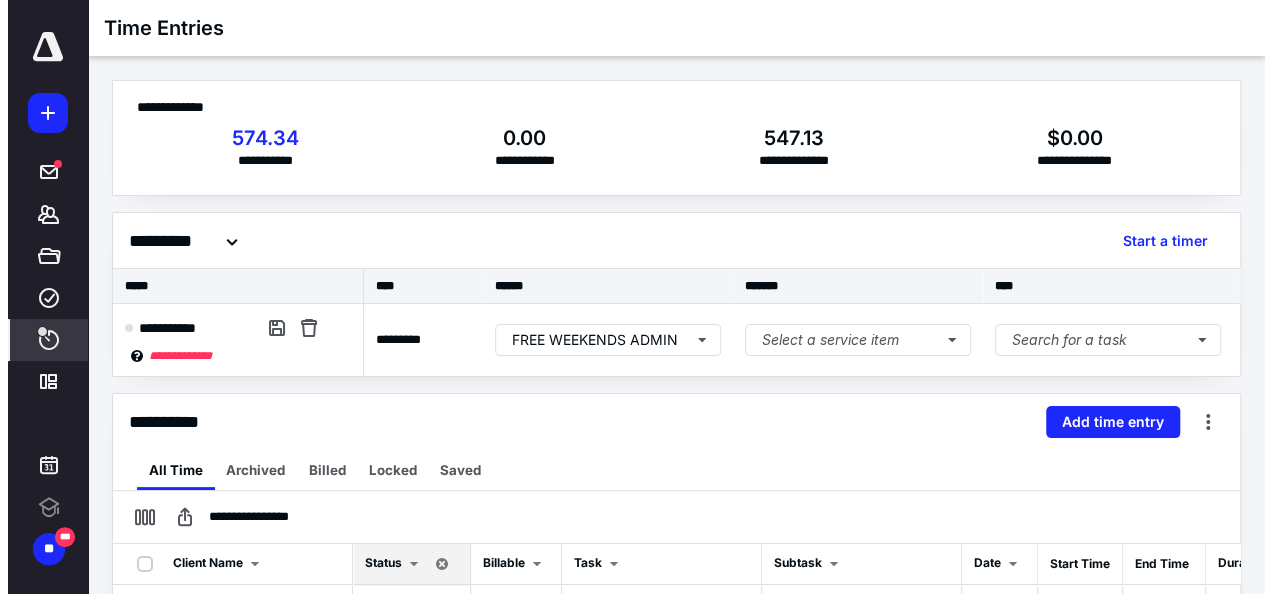 scroll, scrollTop: 0, scrollLeft: 0, axis: both 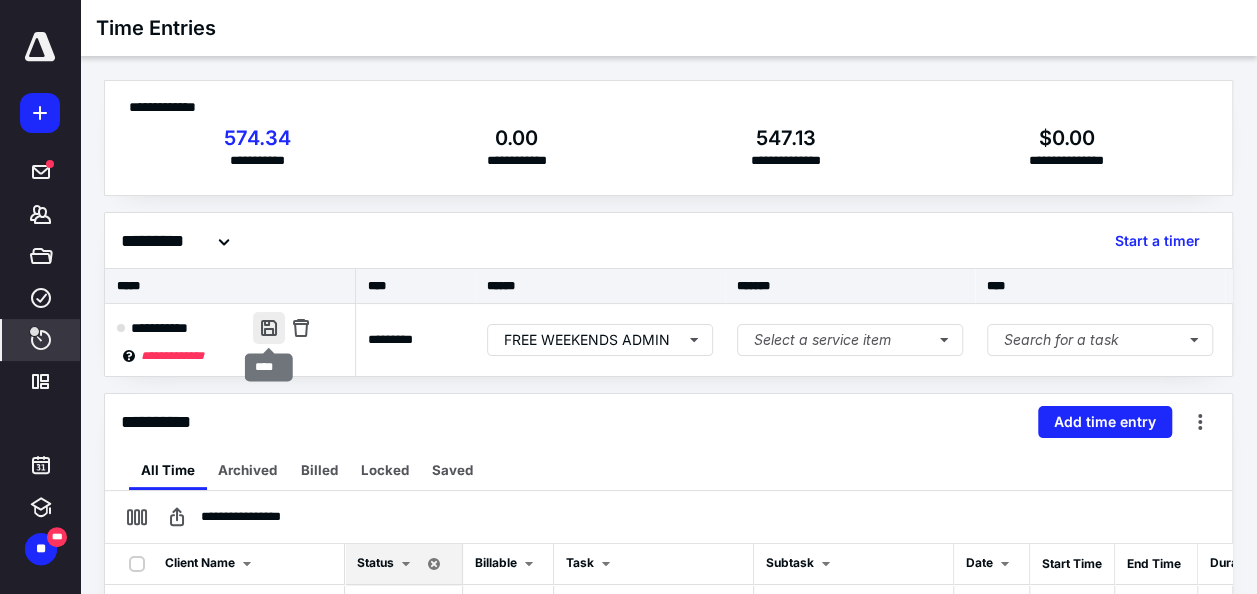 click at bounding box center [269, 328] 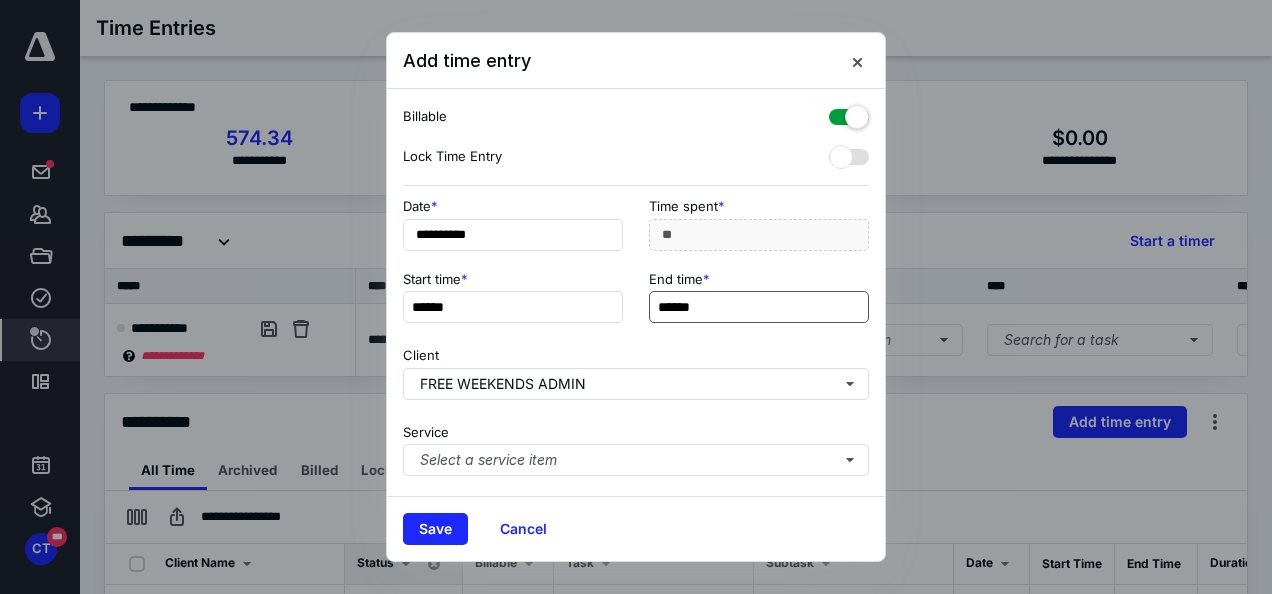 click on "******" at bounding box center (759, 307) 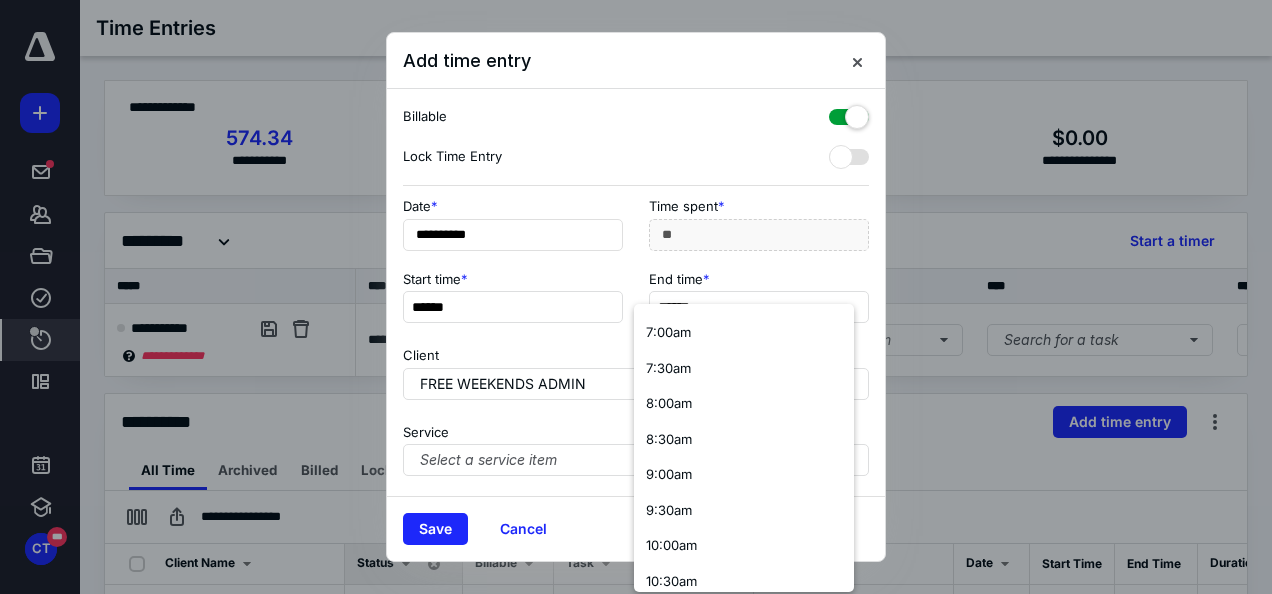 scroll, scrollTop: 600, scrollLeft: 0, axis: vertical 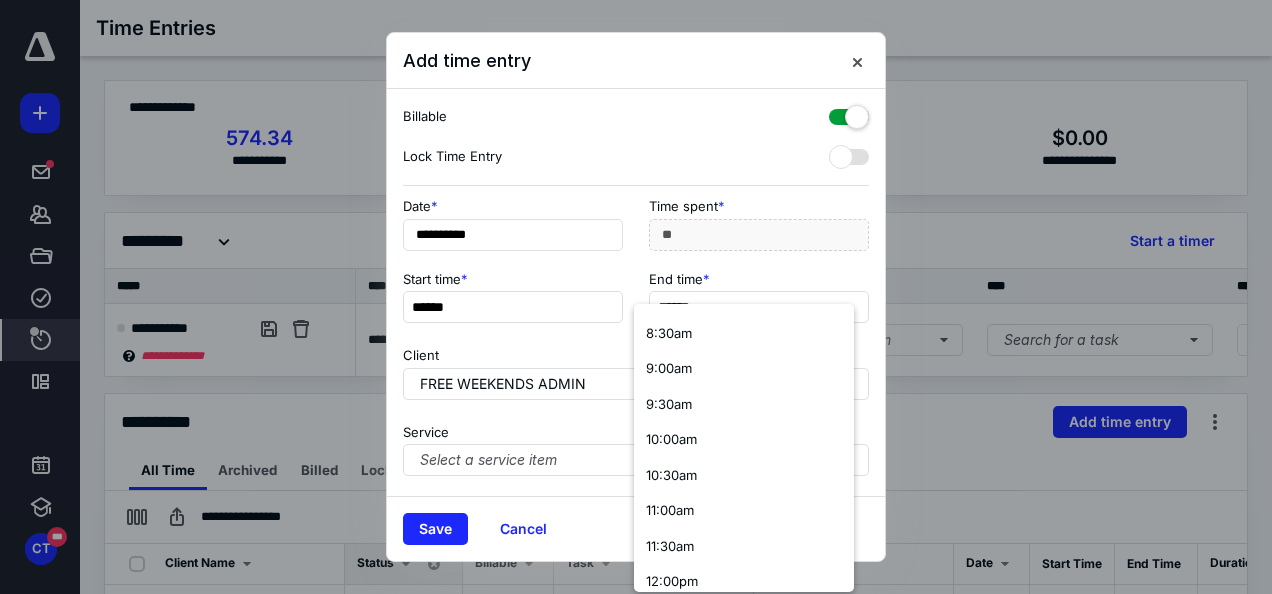 click on "10:00am" at bounding box center [744, 440] 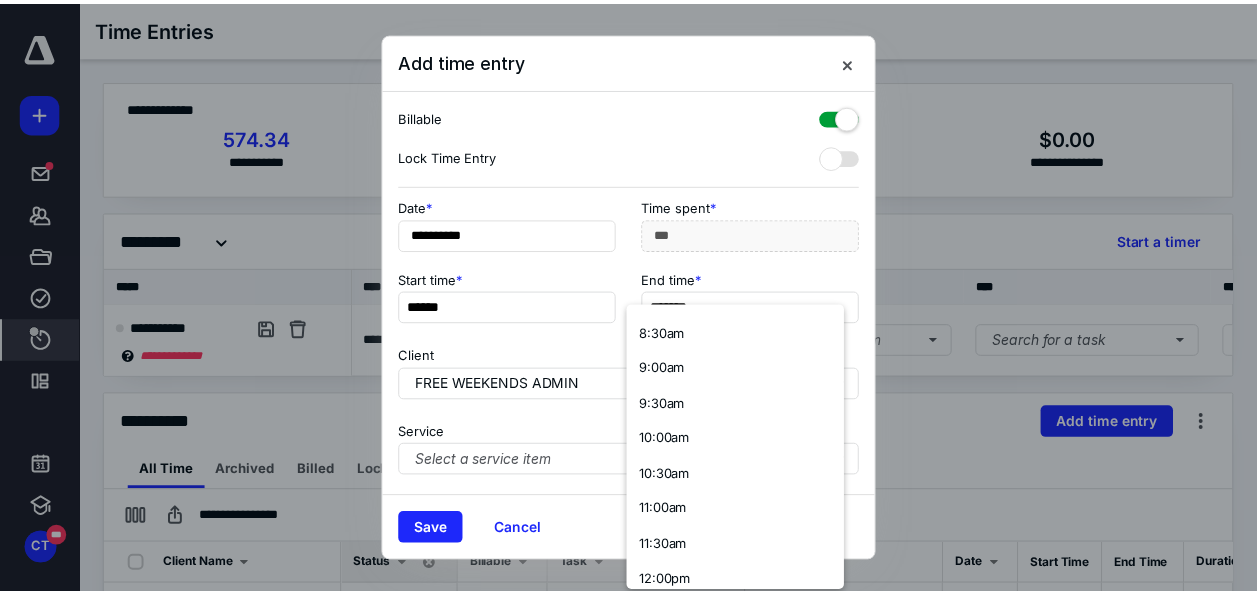 scroll, scrollTop: 0, scrollLeft: 0, axis: both 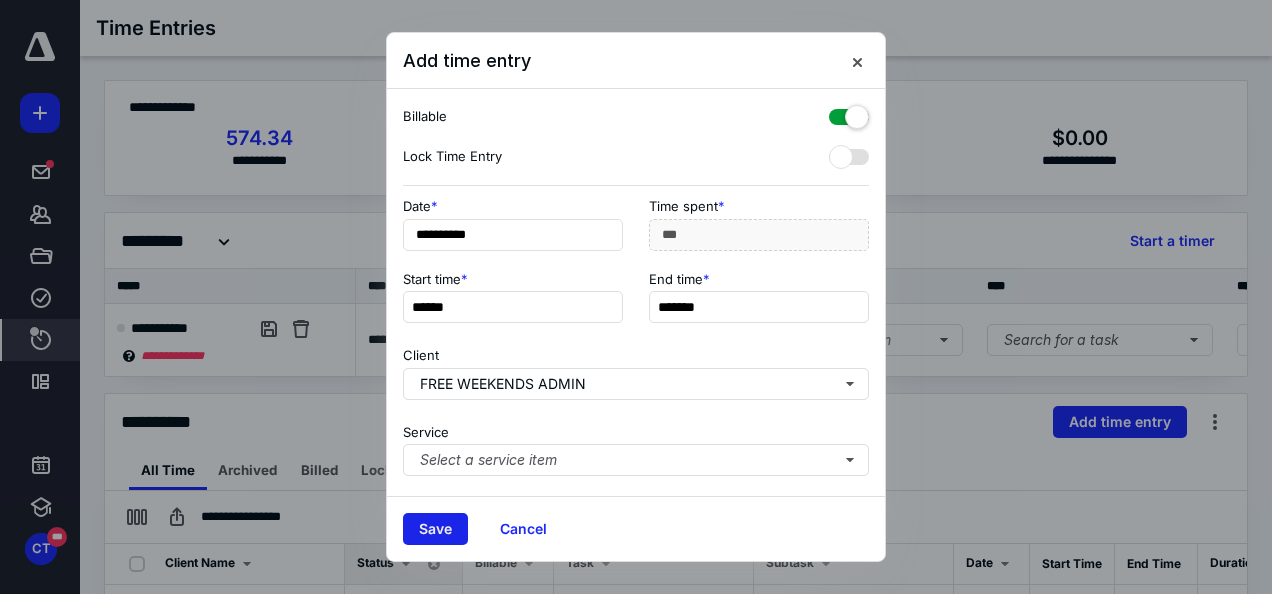 click on "Save" at bounding box center [435, 529] 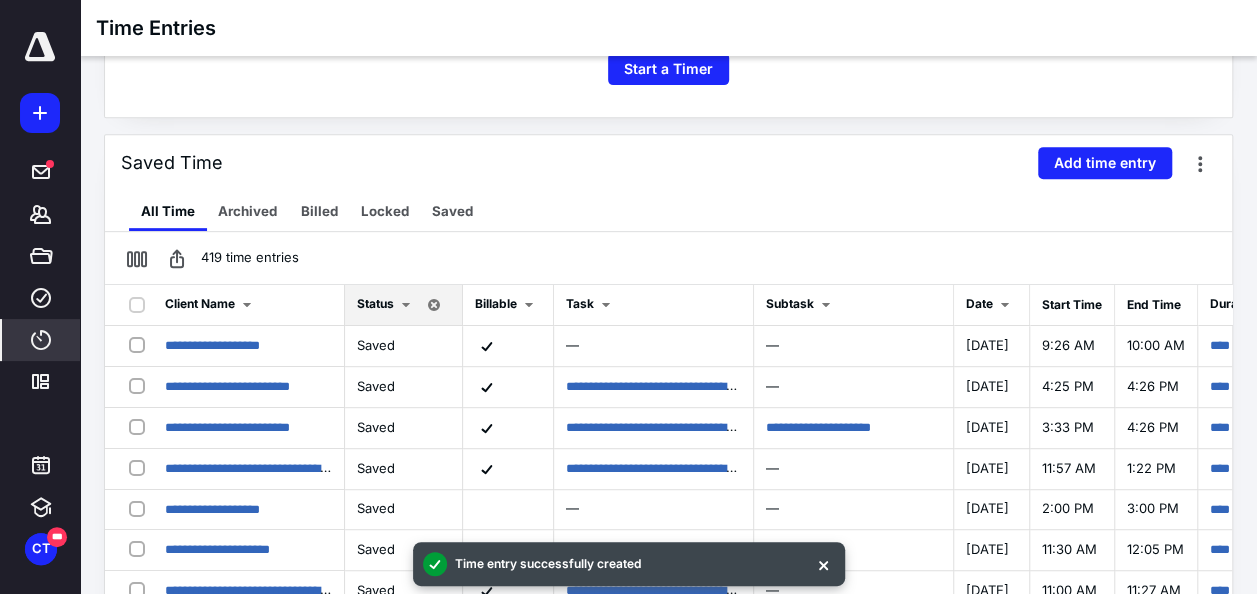 scroll, scrollTop: 400, scrollLeft: 0, axis: vertical 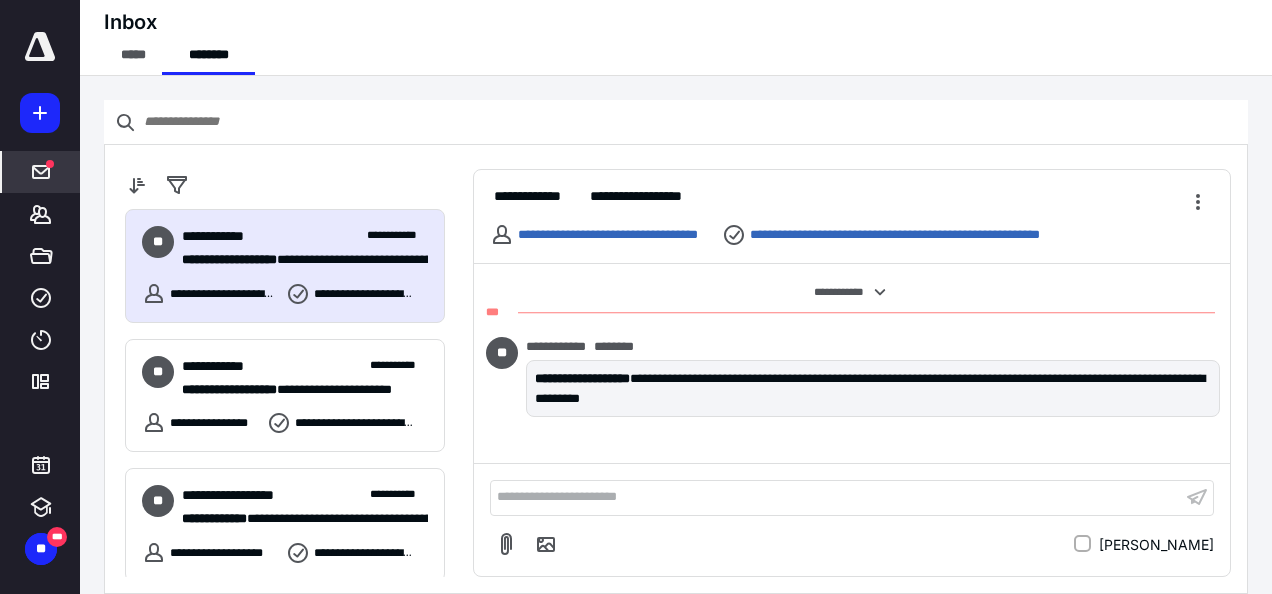 click on "**********" at bounding box center (836, 497) 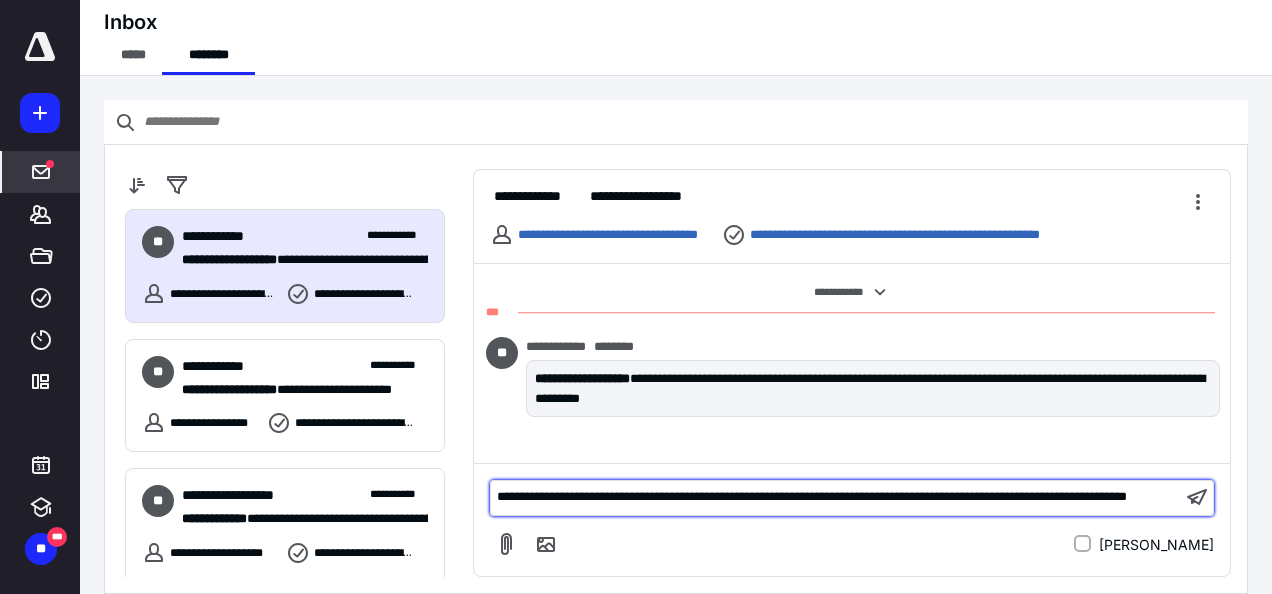 click on "**********" at bounding box center (836, 497) 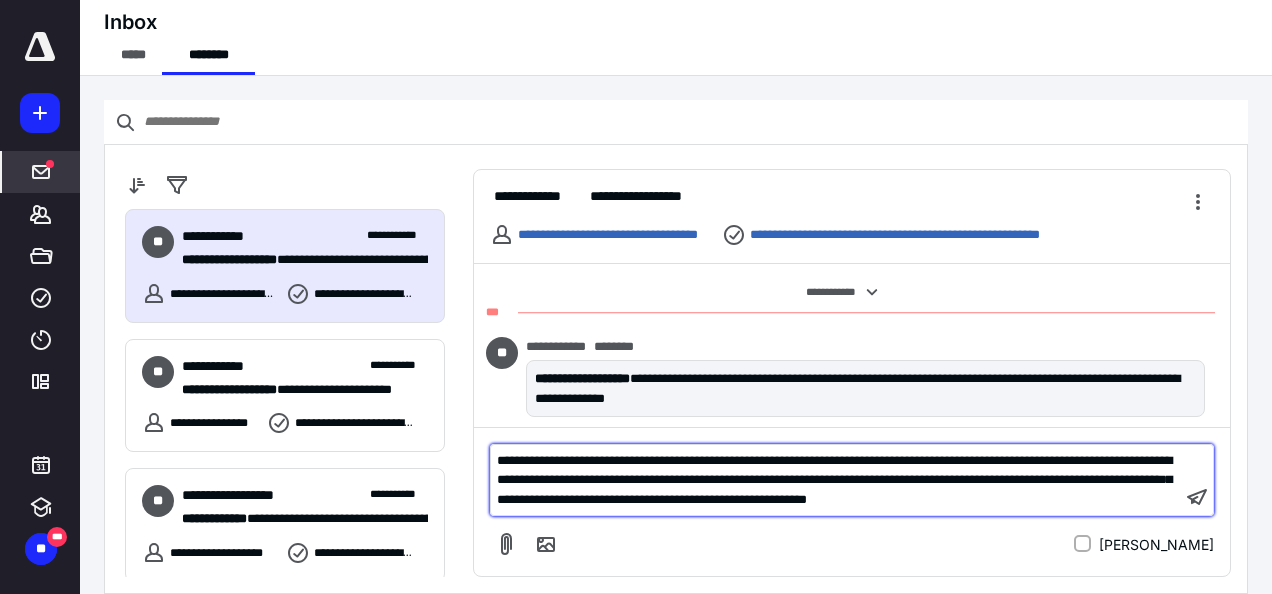 click on "**********" at bounding box center (836, 480) 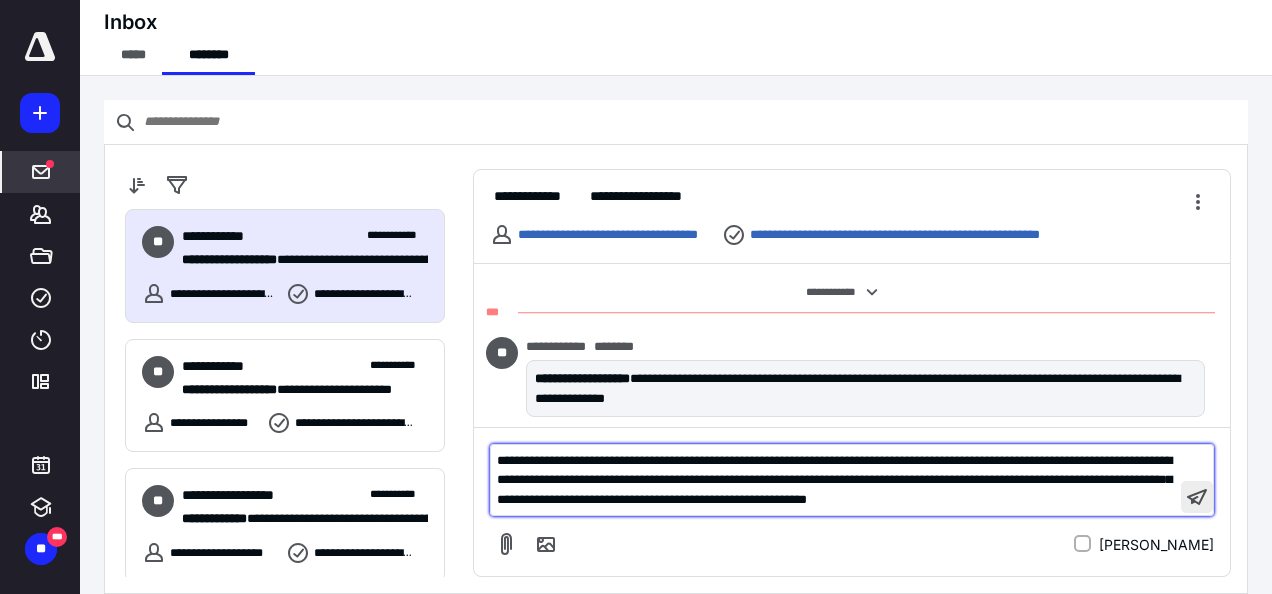 click at bounding box center (1197, 497) 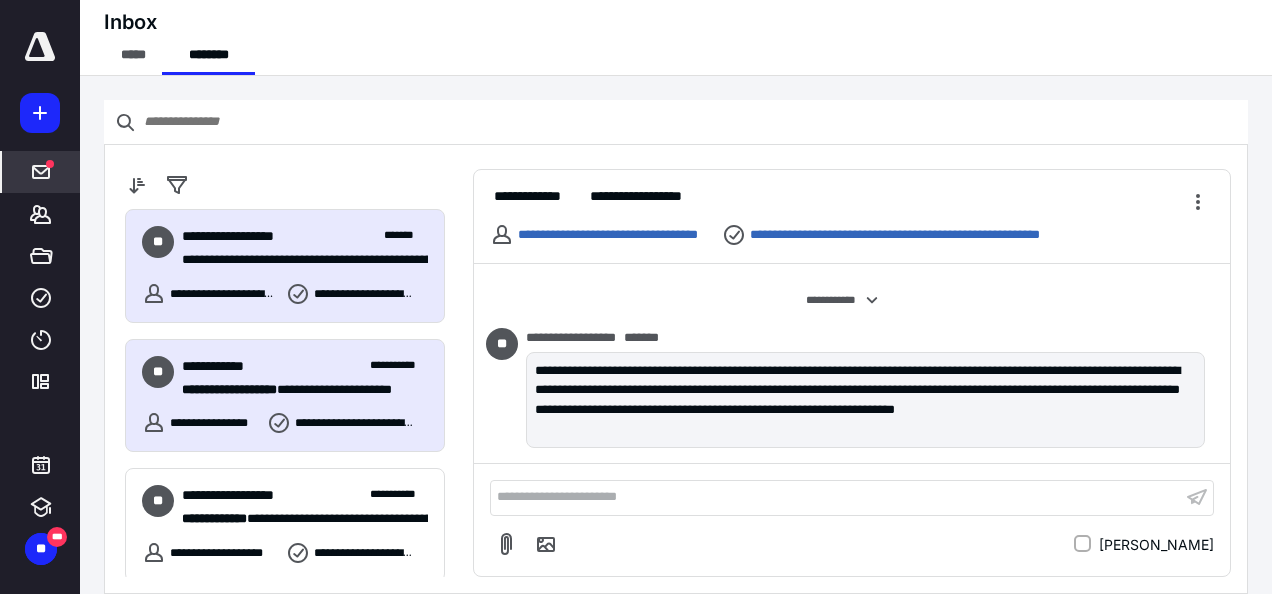 click on "**********" at bounding box center [305, 366] 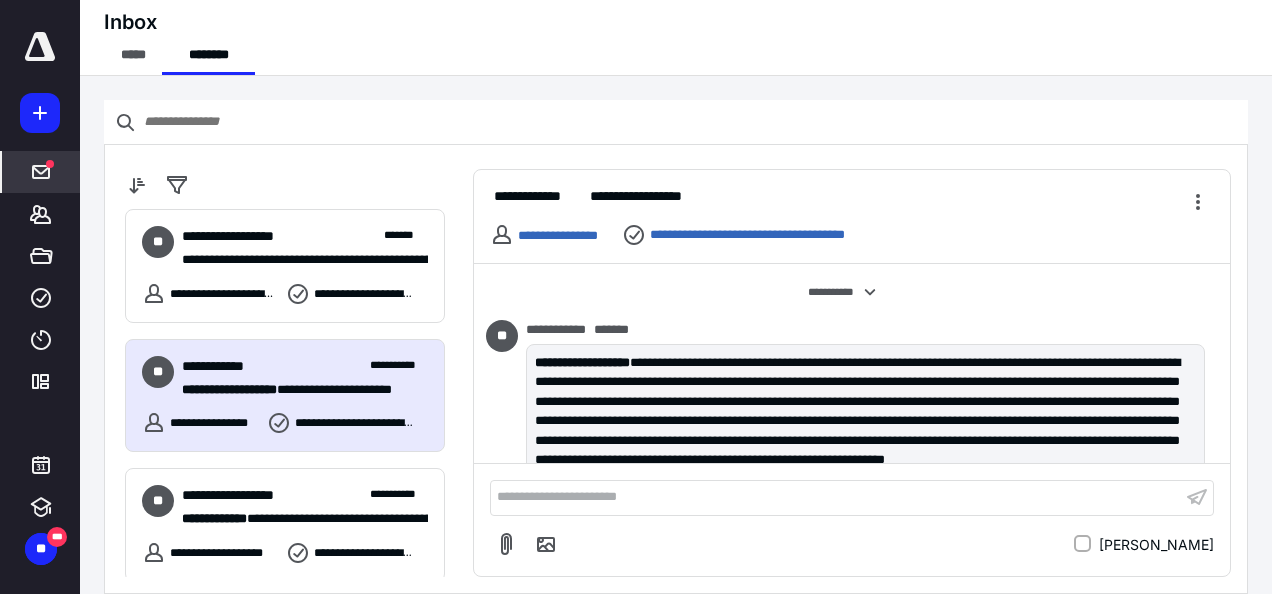scroll, scrollTop: 322, scrollLeft: 0, axis: vertical 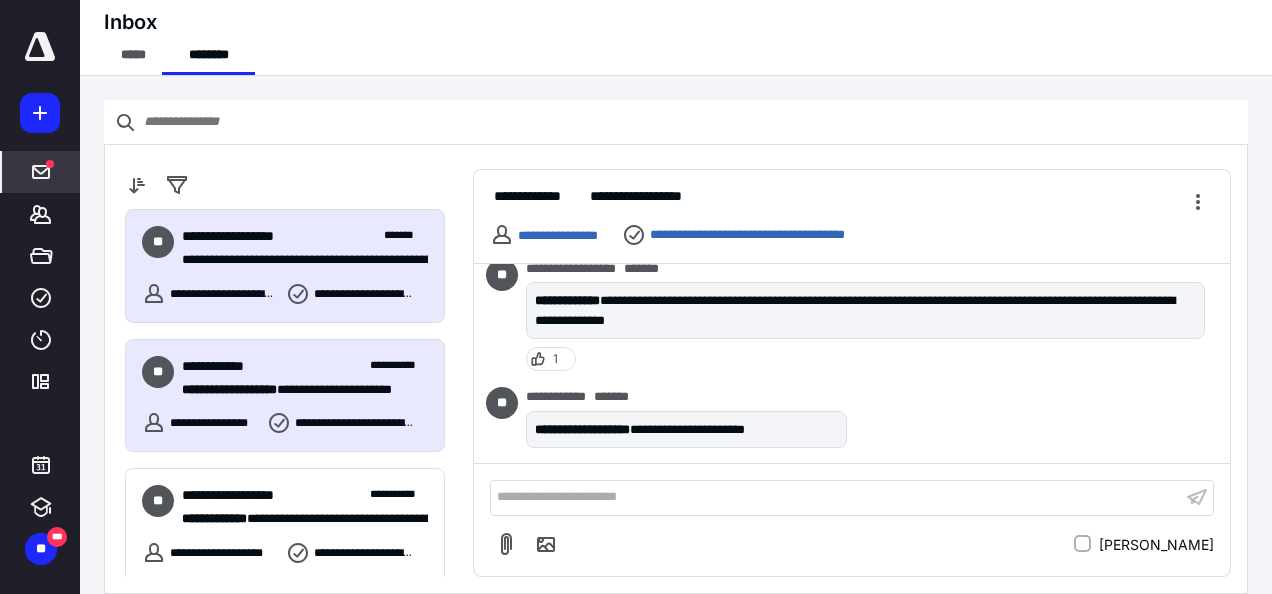 click on "**********" at bounding box center (254, 236) 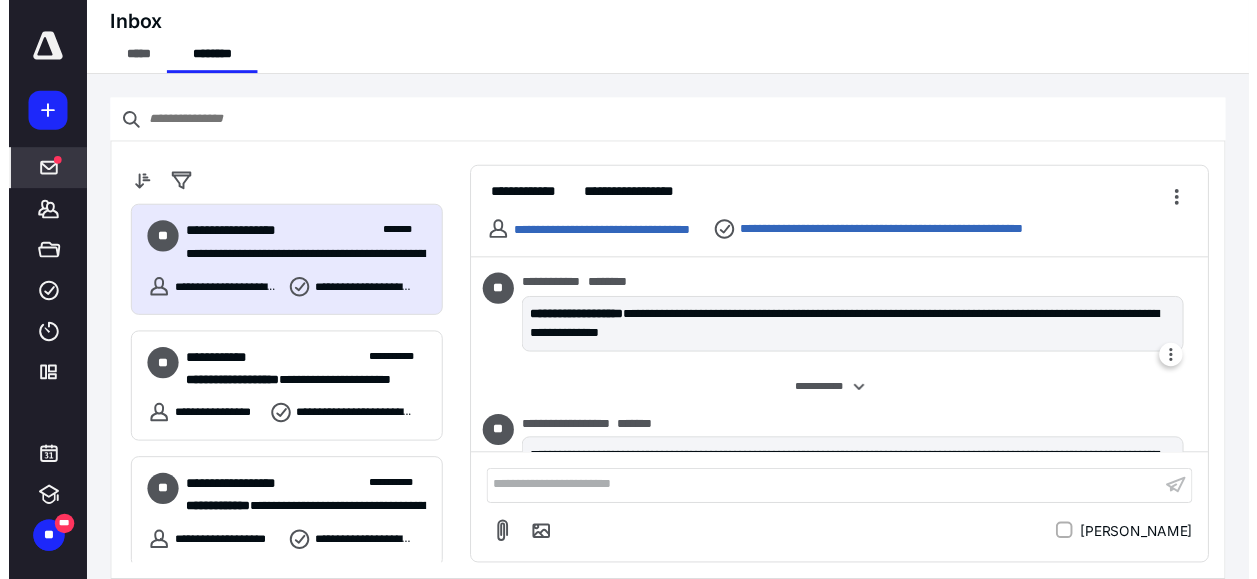 scroll, scrollTop: 136, scrollLeft: 0, axis: vertical 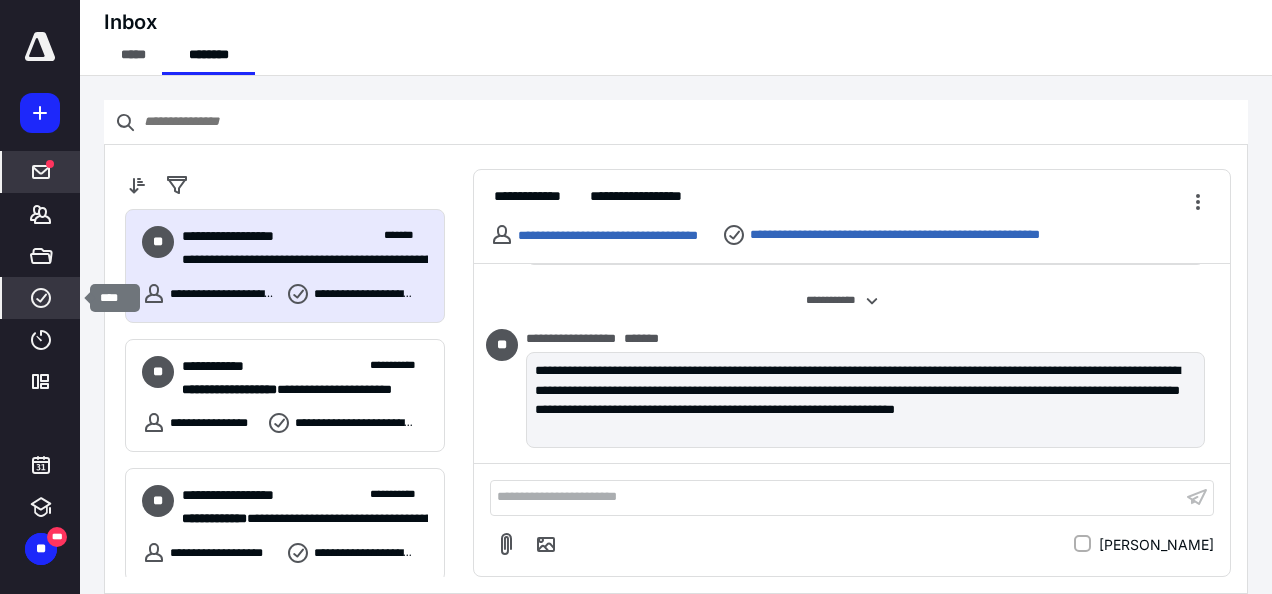 click 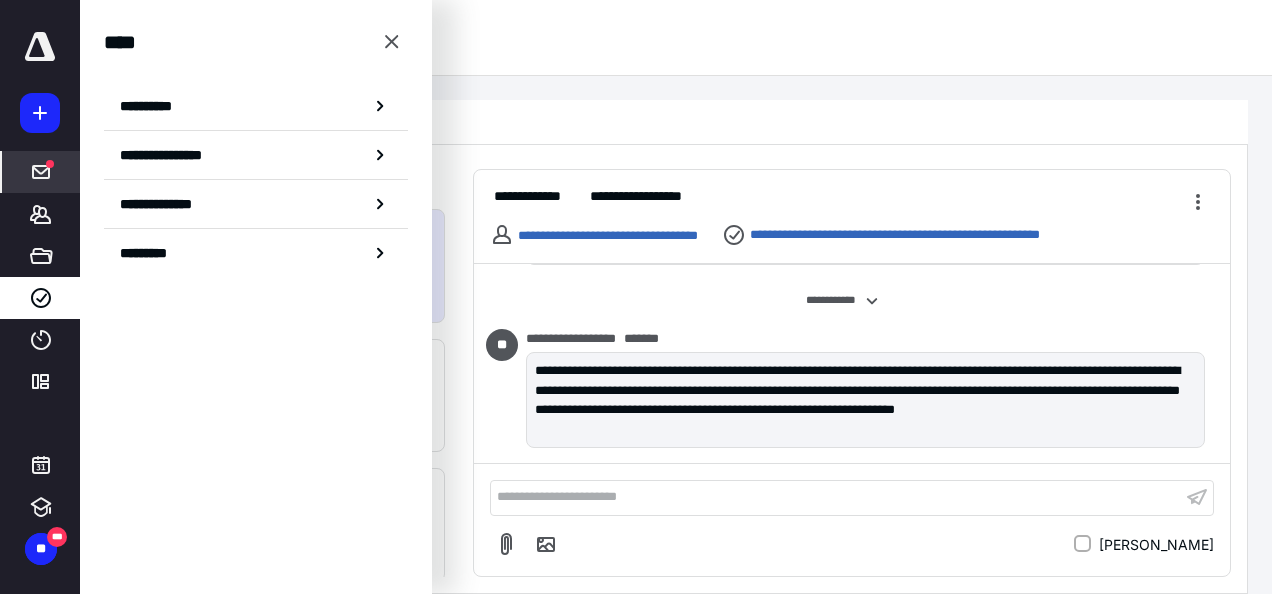 click on "**********" at bounding box center (256, 151) 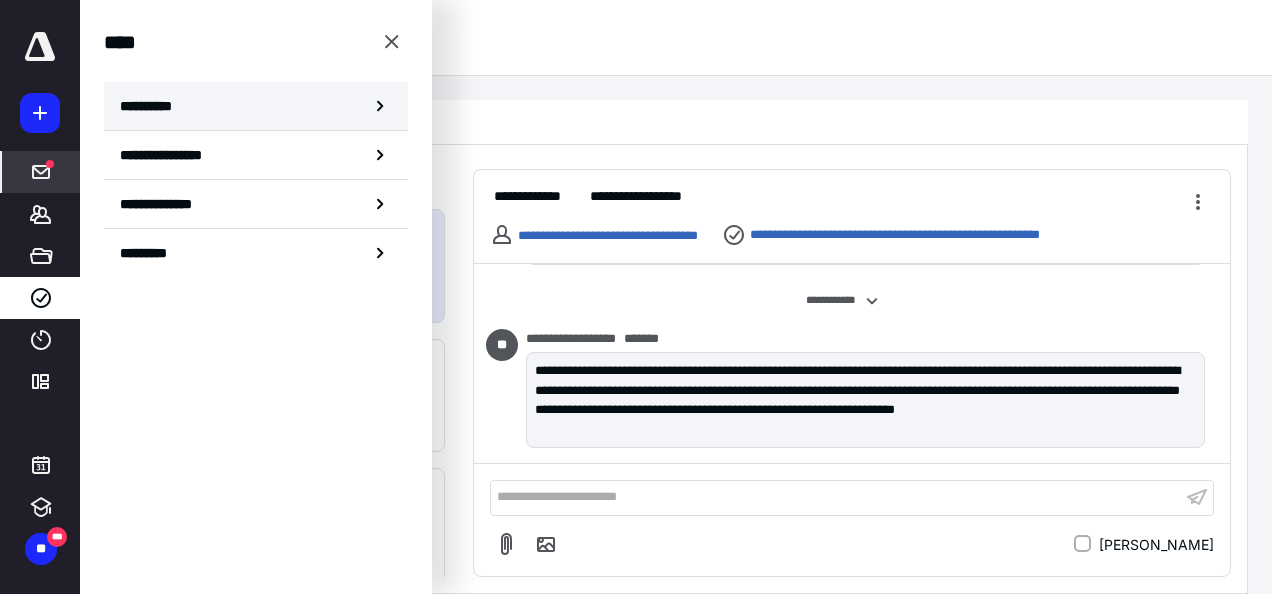 click on "**********" at bounding box center (256, 106) 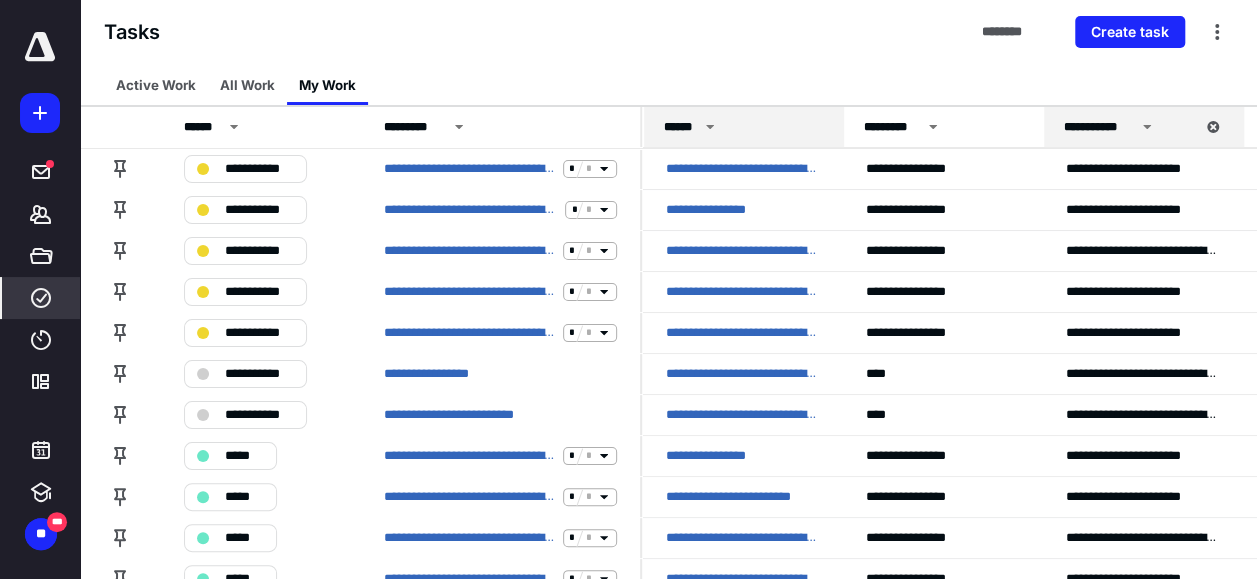 click 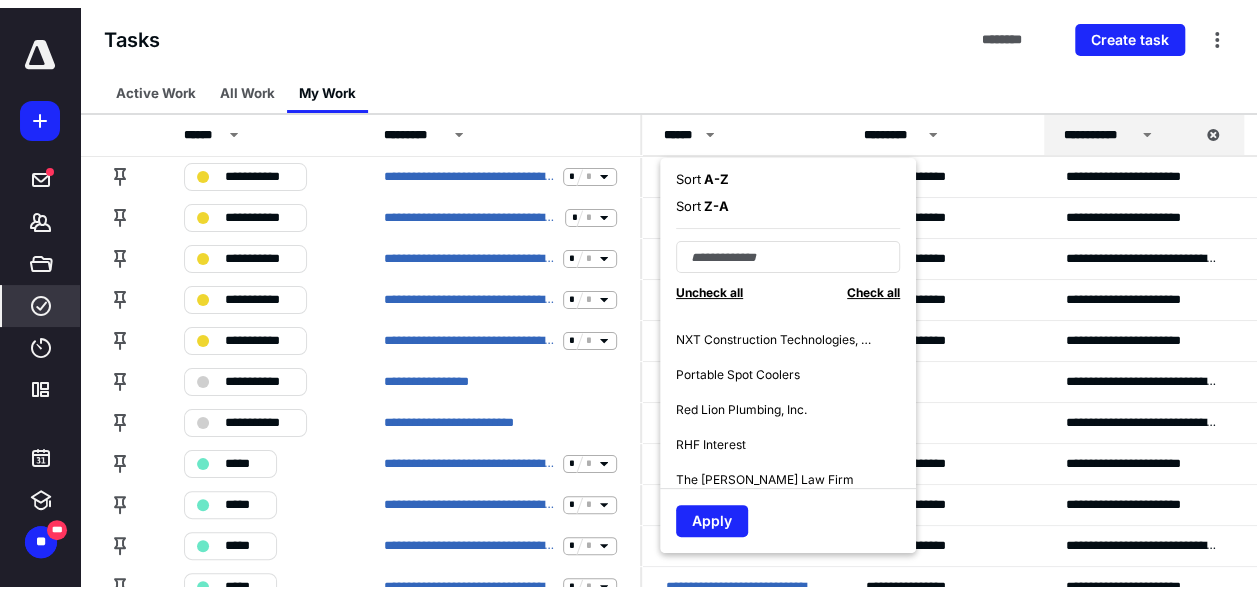 scroll, scrollTop: 145, scrollLeft: 0, axis: vertical 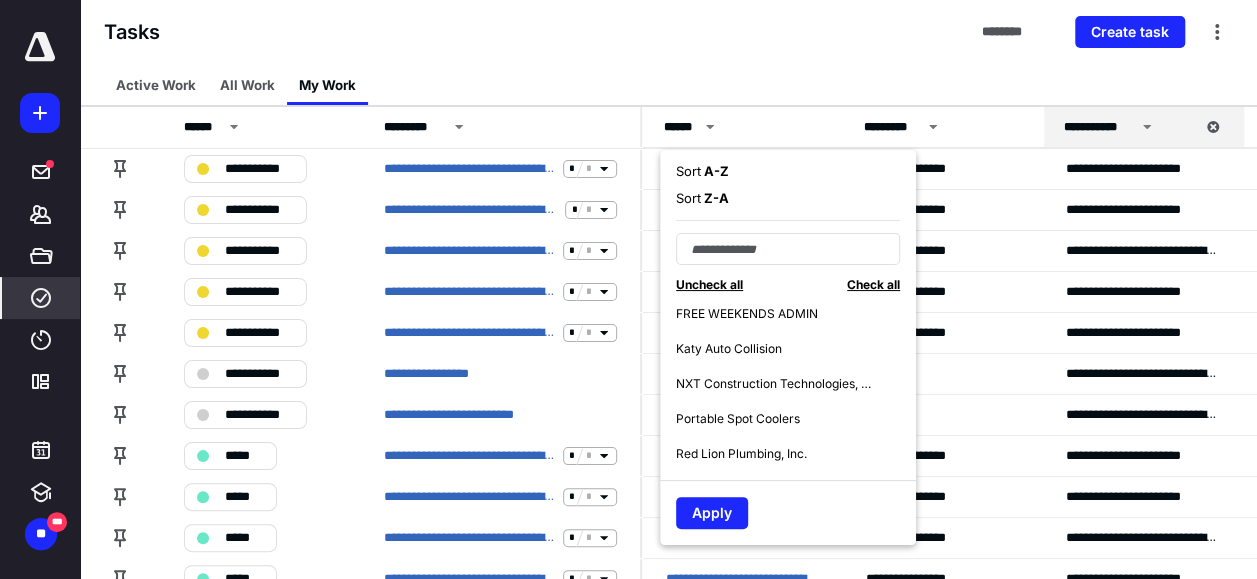 click on "NXT Construction Technologies, LLC" at bounding box center (776, 384) 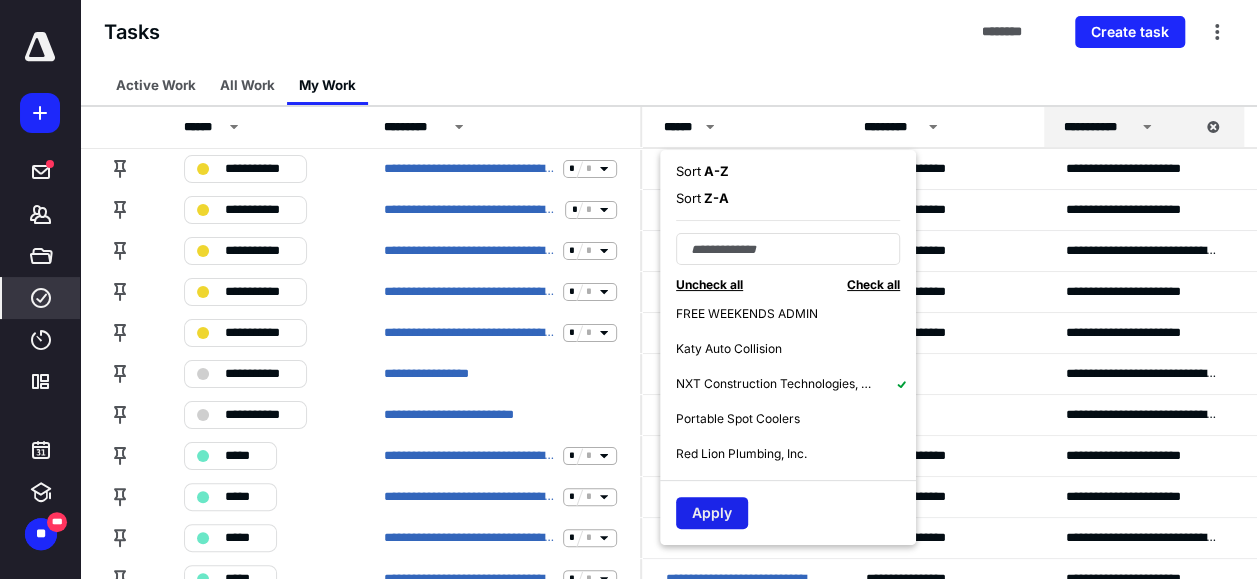 click on "Apply" at bounding box center [712, 513] 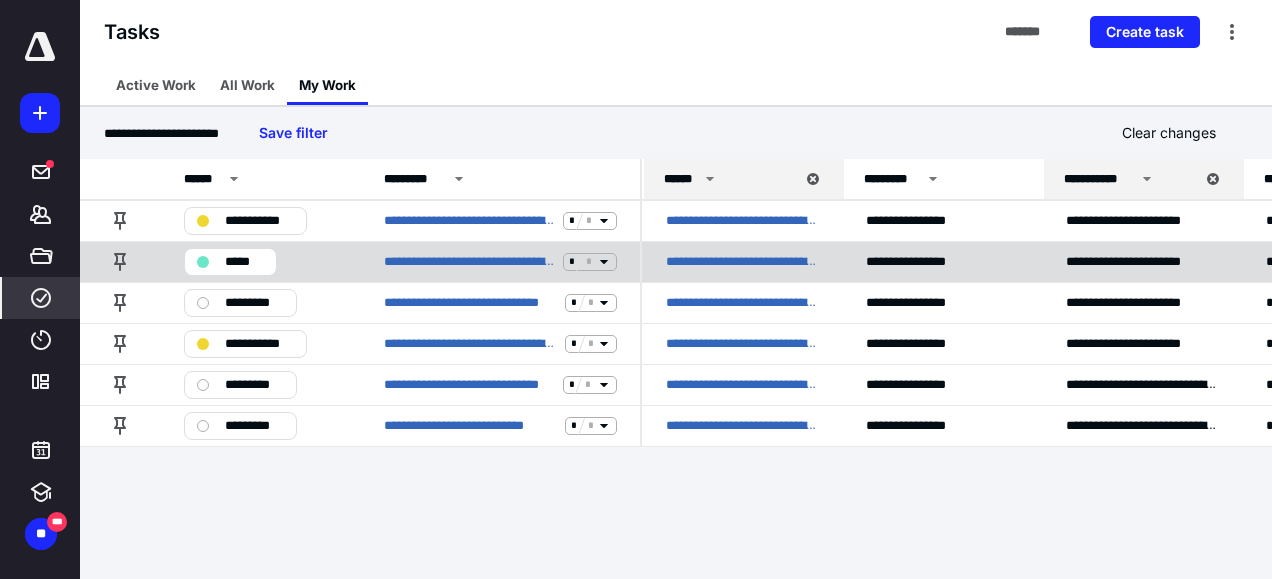 click 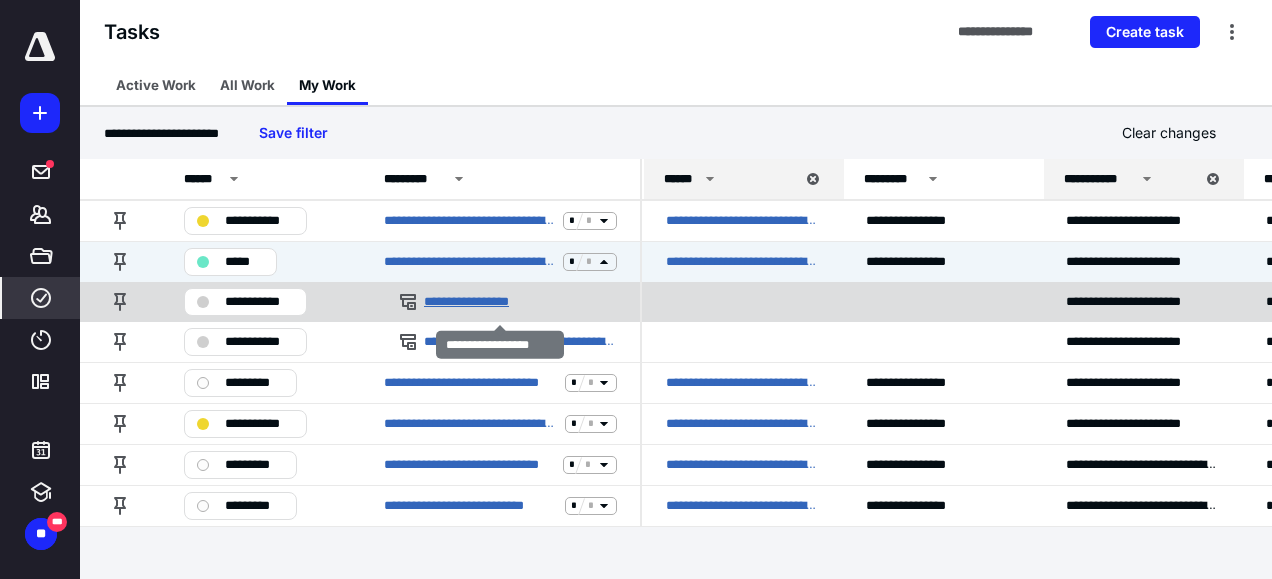 click on "**********" at bounding box center [481, 302] 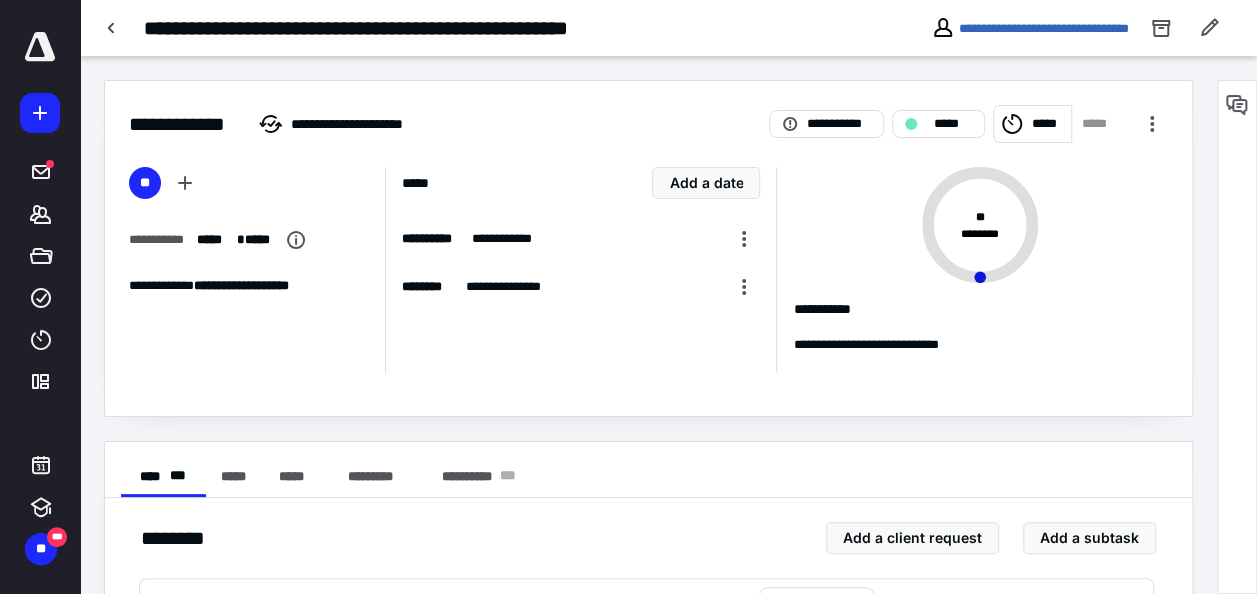 click on "*****" at bounding box center [1048, 124] 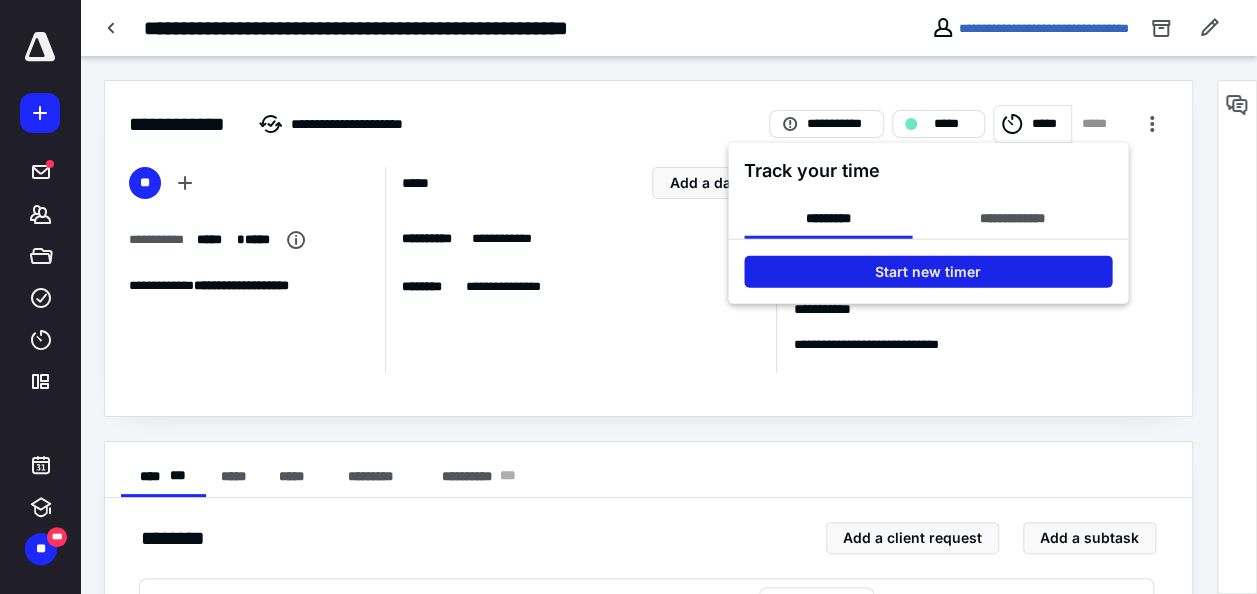 click on "Start new timer" at bounding box center [928, 272] 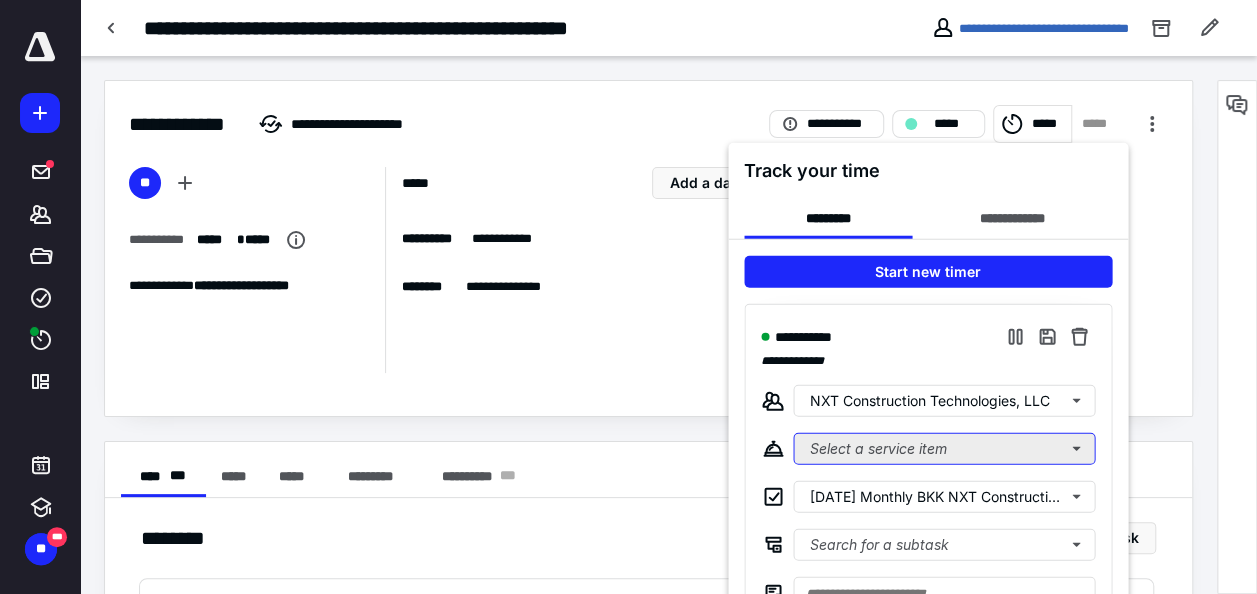 click on "Select a service item" at bounding box center (944, 449) 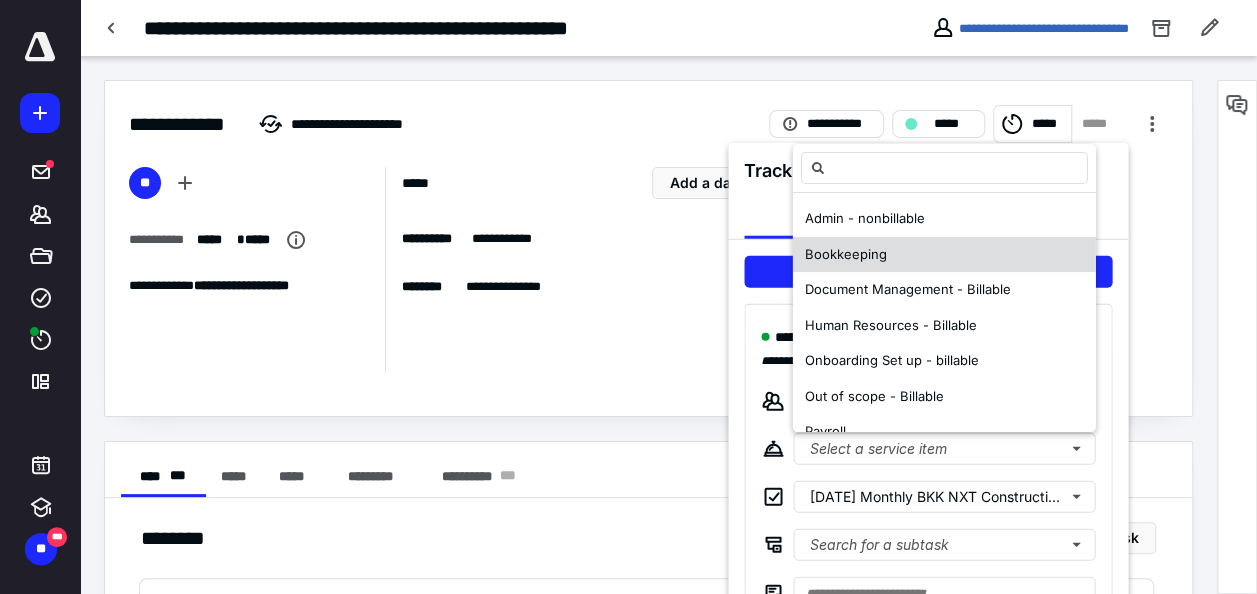 click on "Bookkeeping" at bounding box center (944, 255) 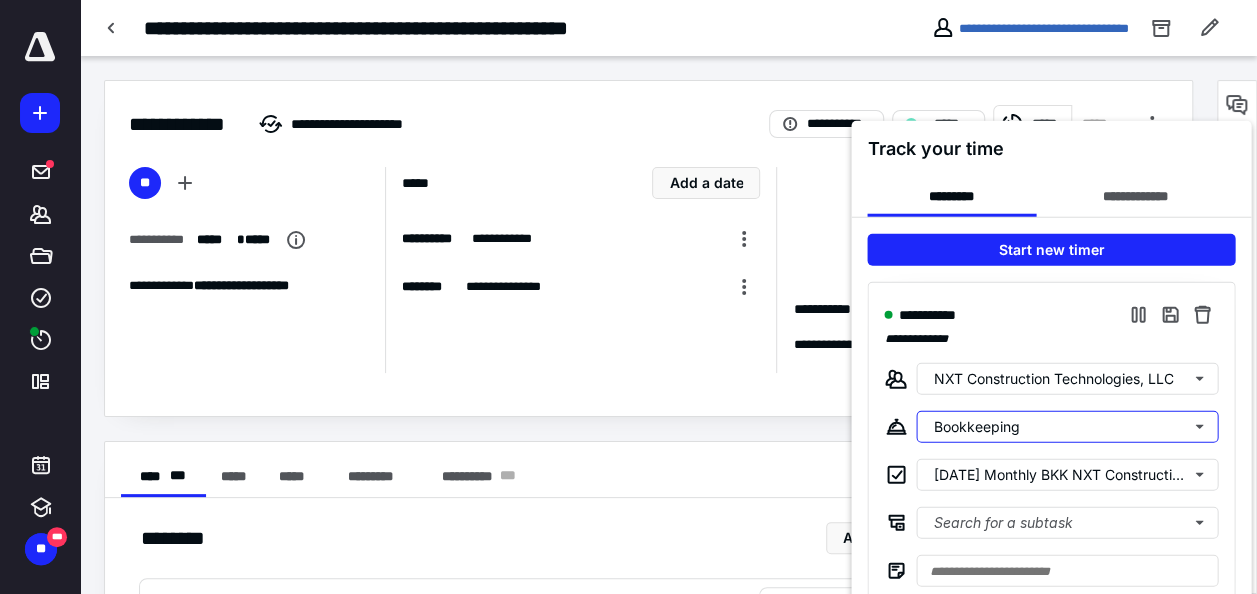 scroll, scrollTop: 100, scrollLeft: 0, axis: vertical 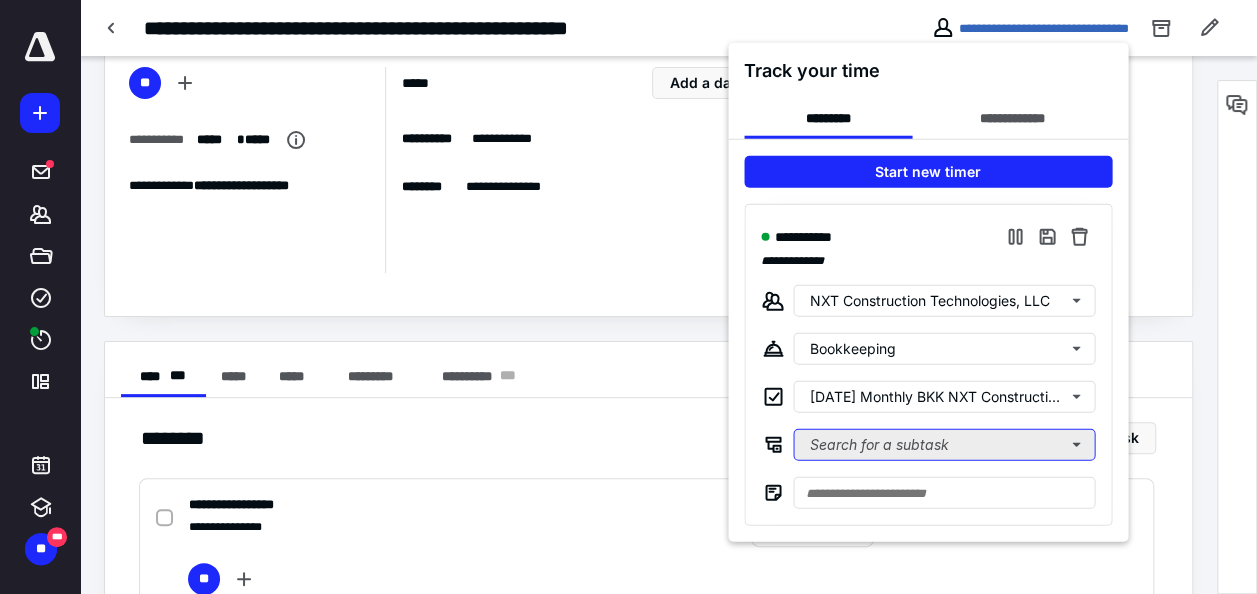 click on "Search for a subtask" at bounding box center (944, 445) 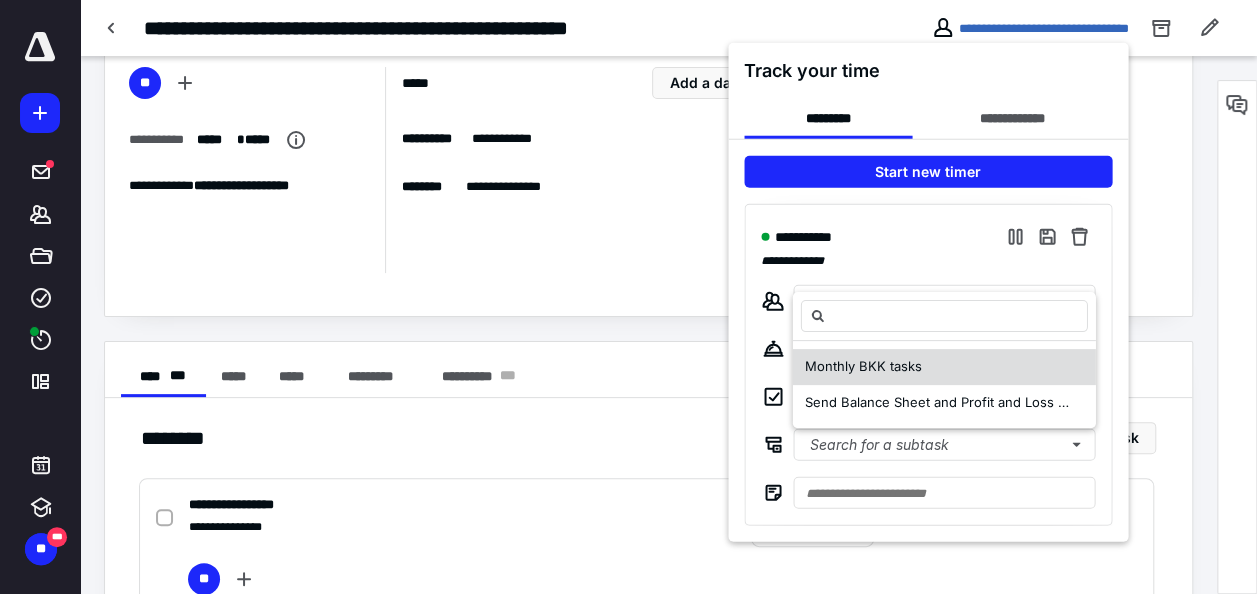 click on "Monthly BKK tasks" at bounding box center (863, 366) 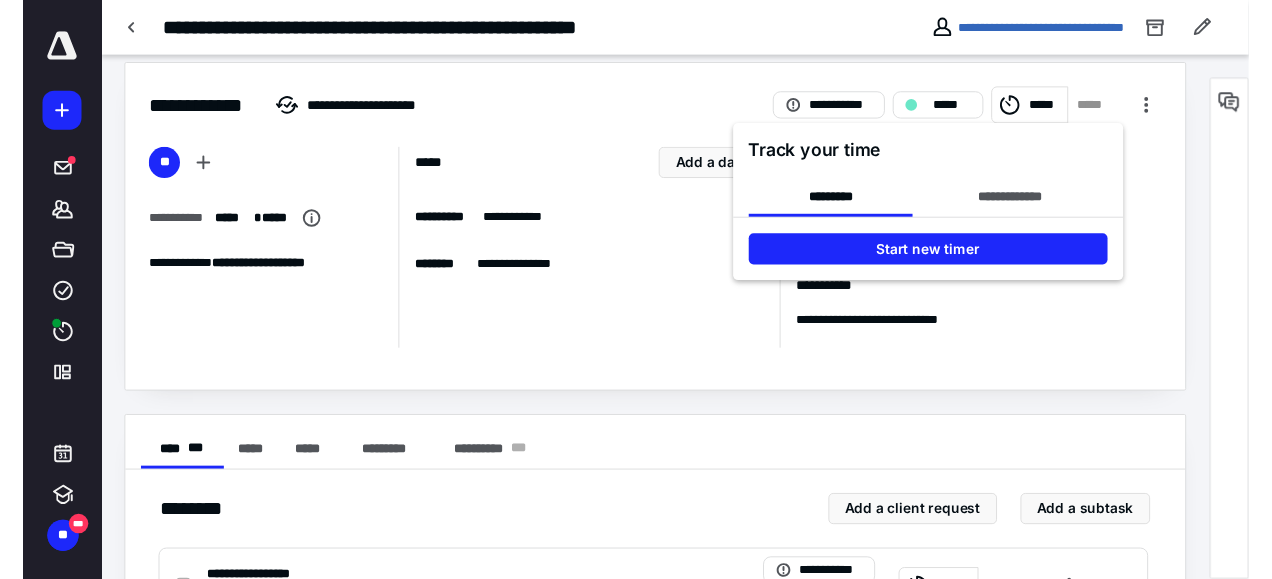 scroll, scrollTop: 0, scrollLeft: 0, axis: both 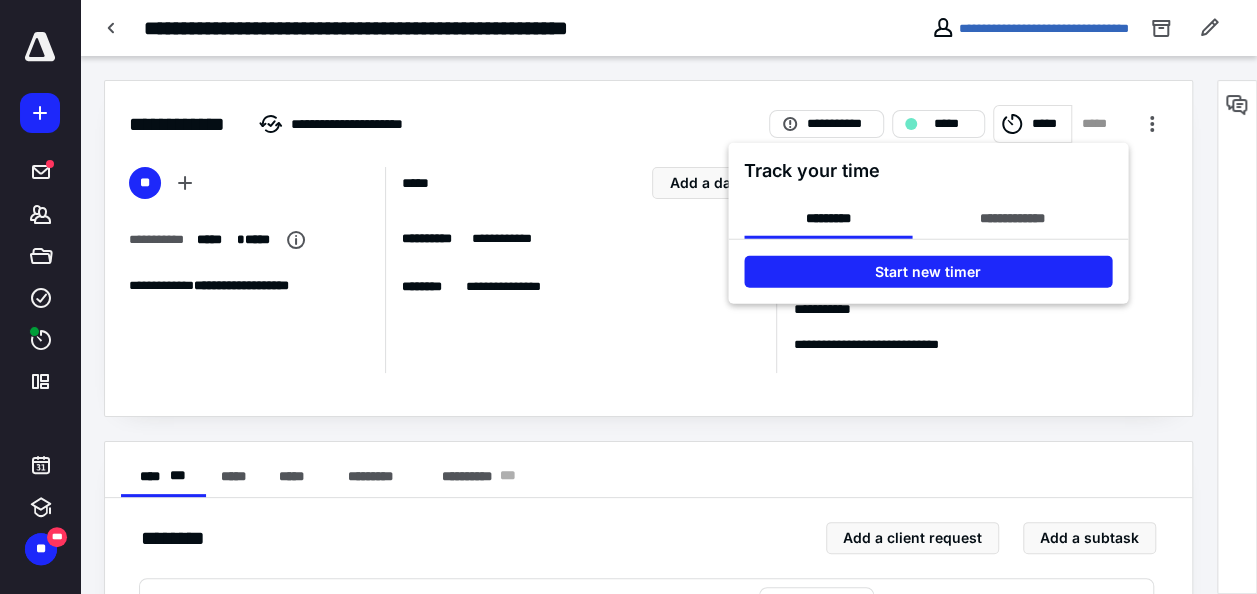 click at bounding box center (628, 297) 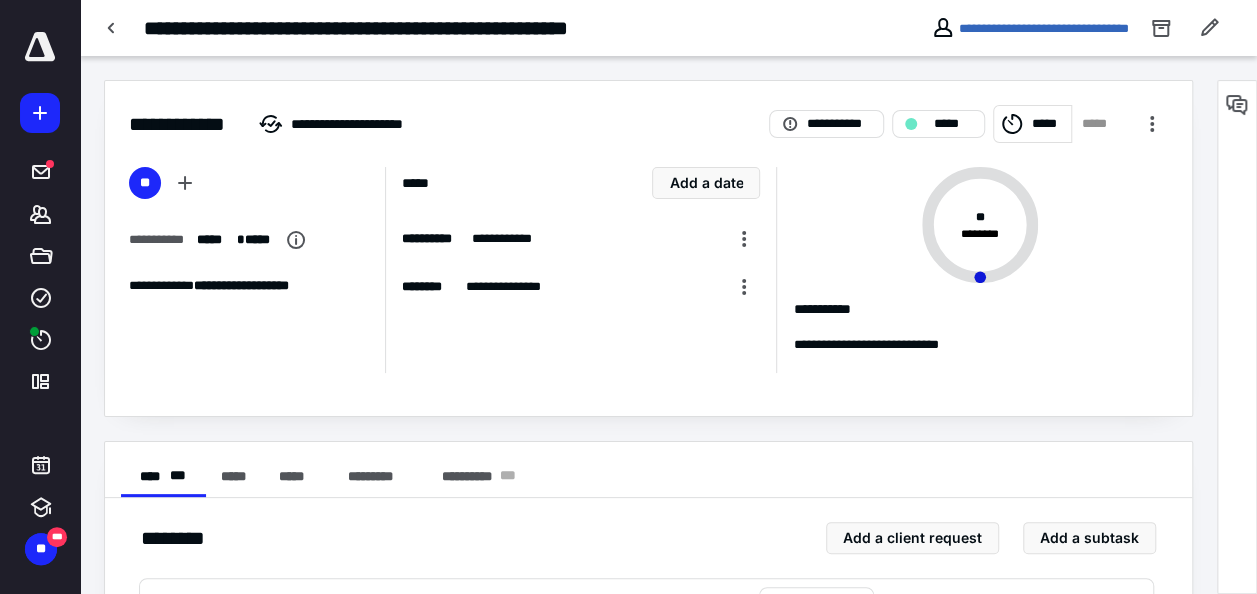 click at bounding box center (112, 28) 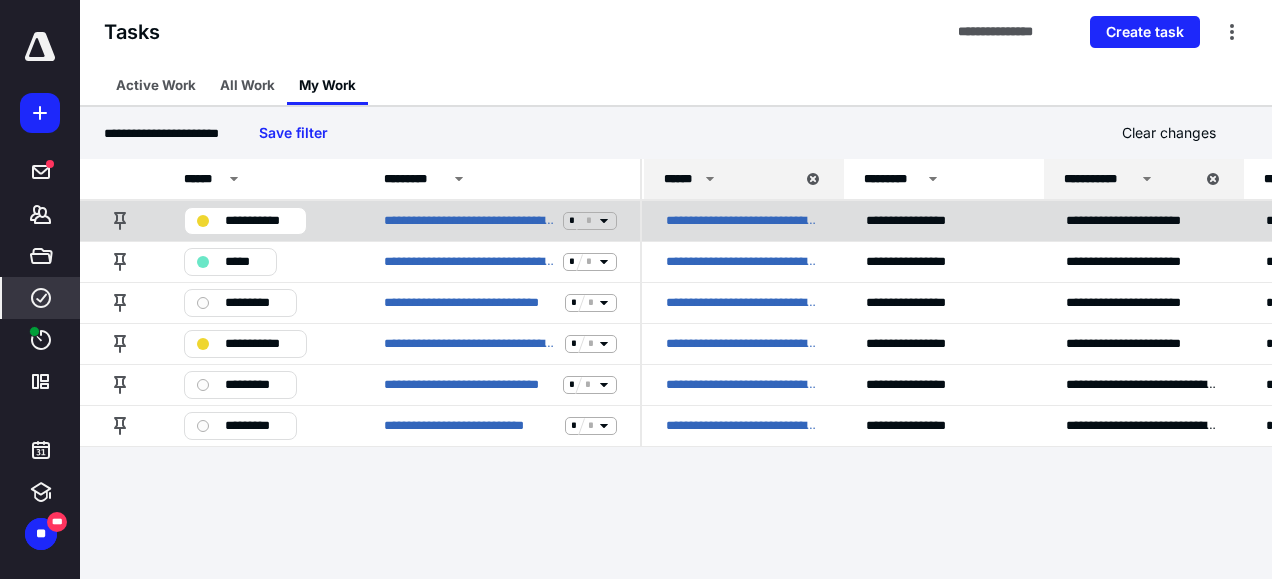 click on "**********" at bounding box center (260, 220) 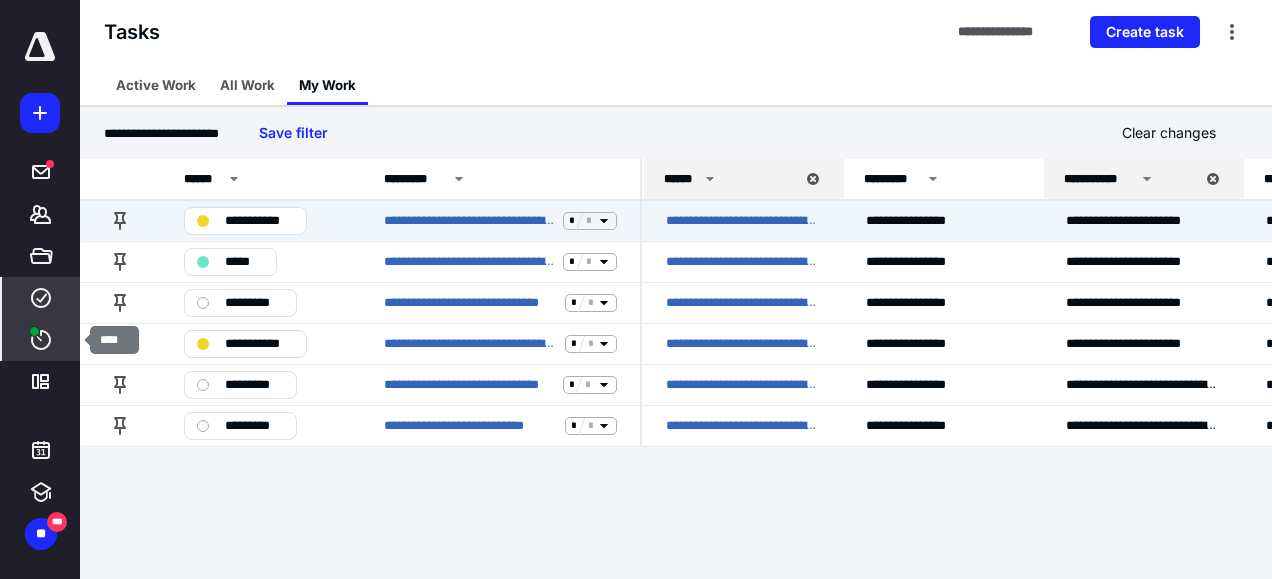 click 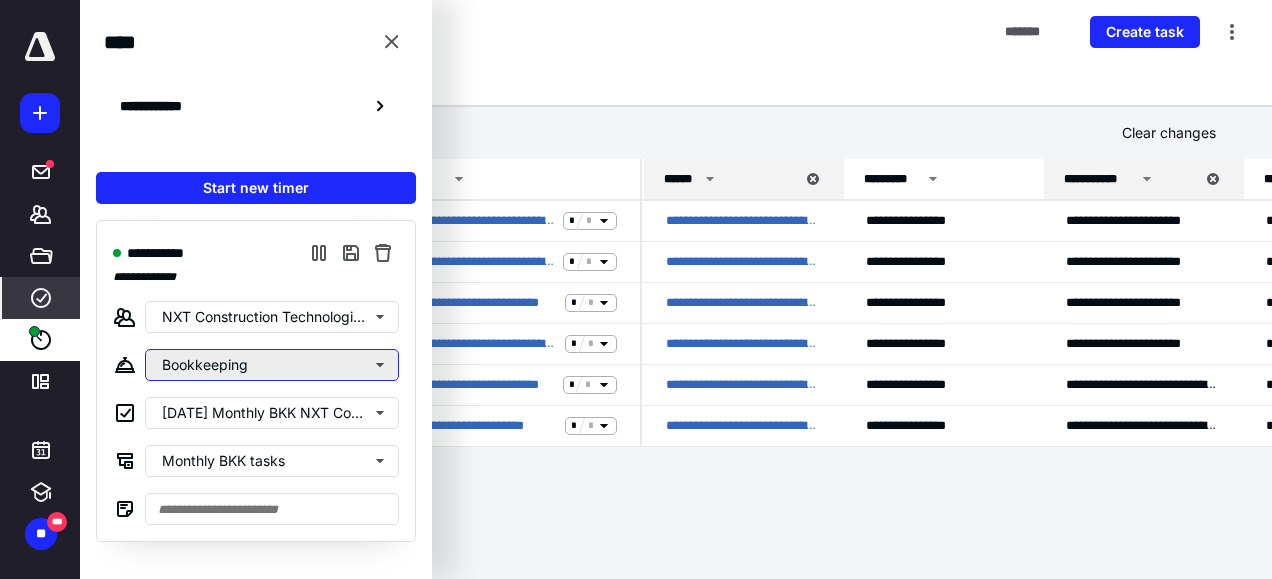 click on "Bookkeeping" at bounding box center [272, 365] 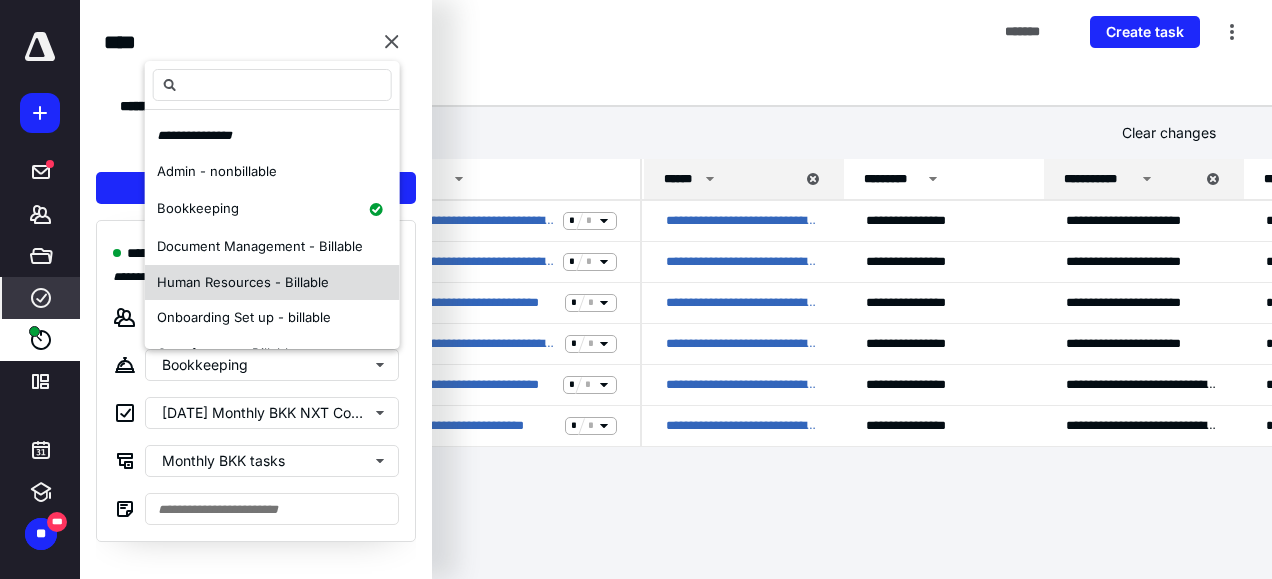 click on "Human Resources - Billable" at bounding box center (243, 282) 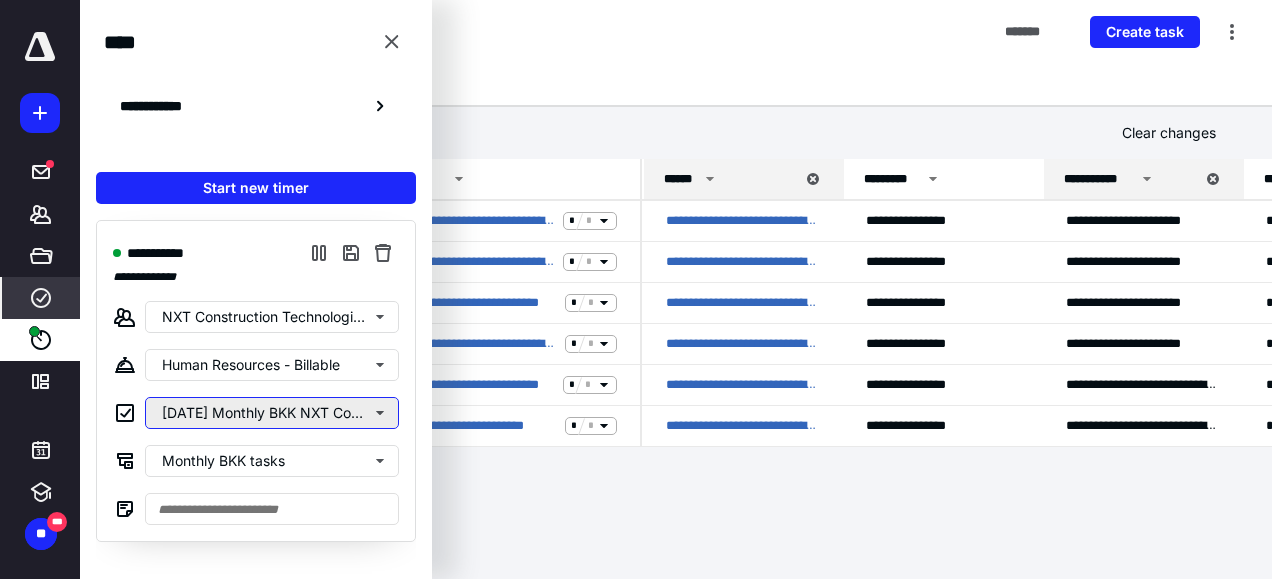 click on "[DATE]   Monthly BKK NXT Construction Technologies" at bounding box center (272, 413) 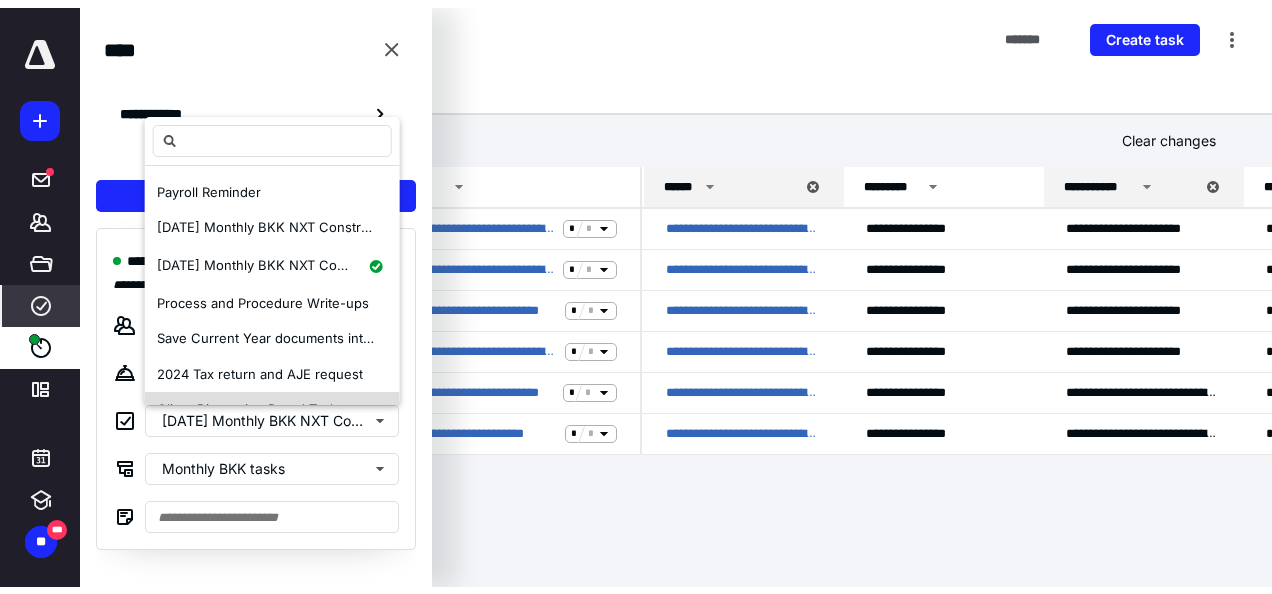 scroll, scrollTop: 0, scrollLeft: 0, axis: both 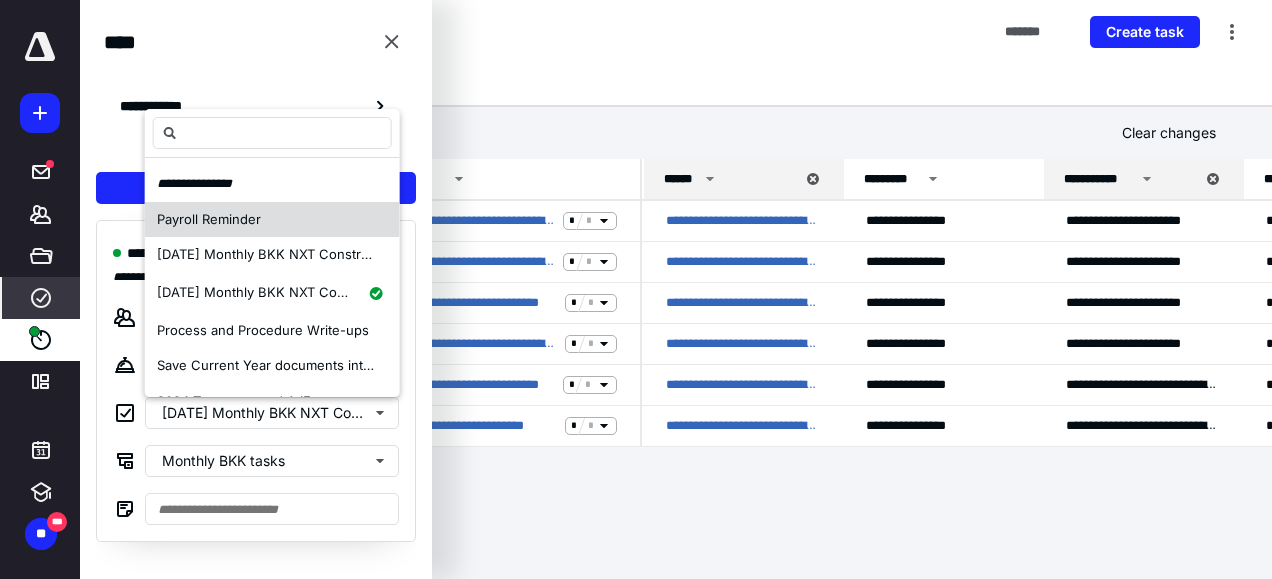 click on "Payroll Reminder" at bounding box center (272, 220) 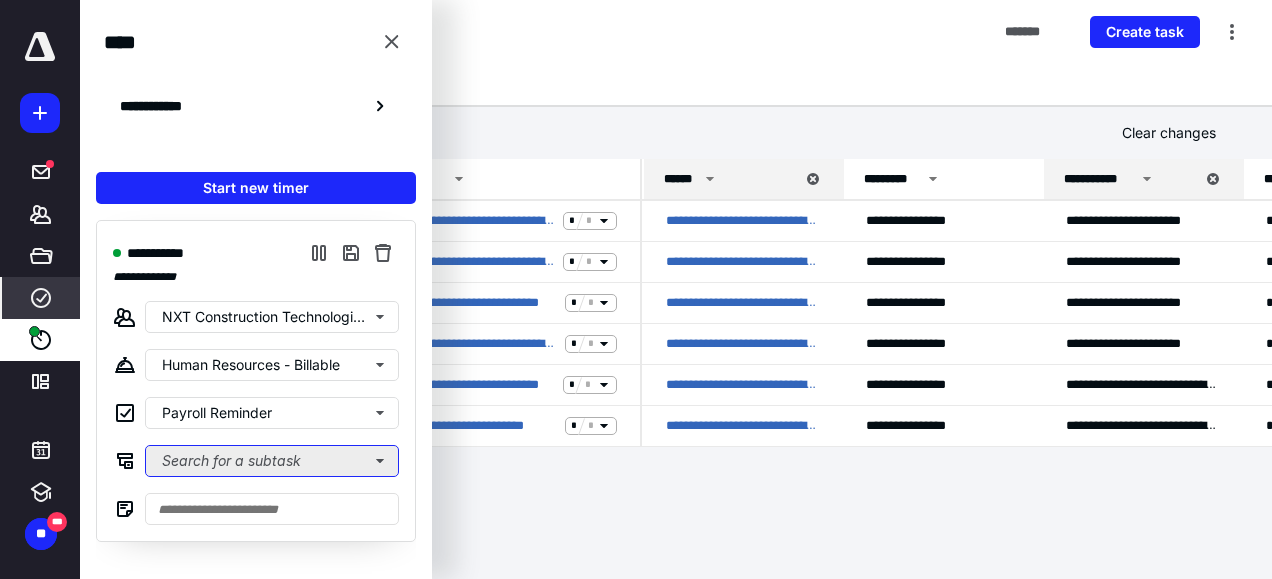 click on "Search for a subtask" at bounding box center [272, 461] 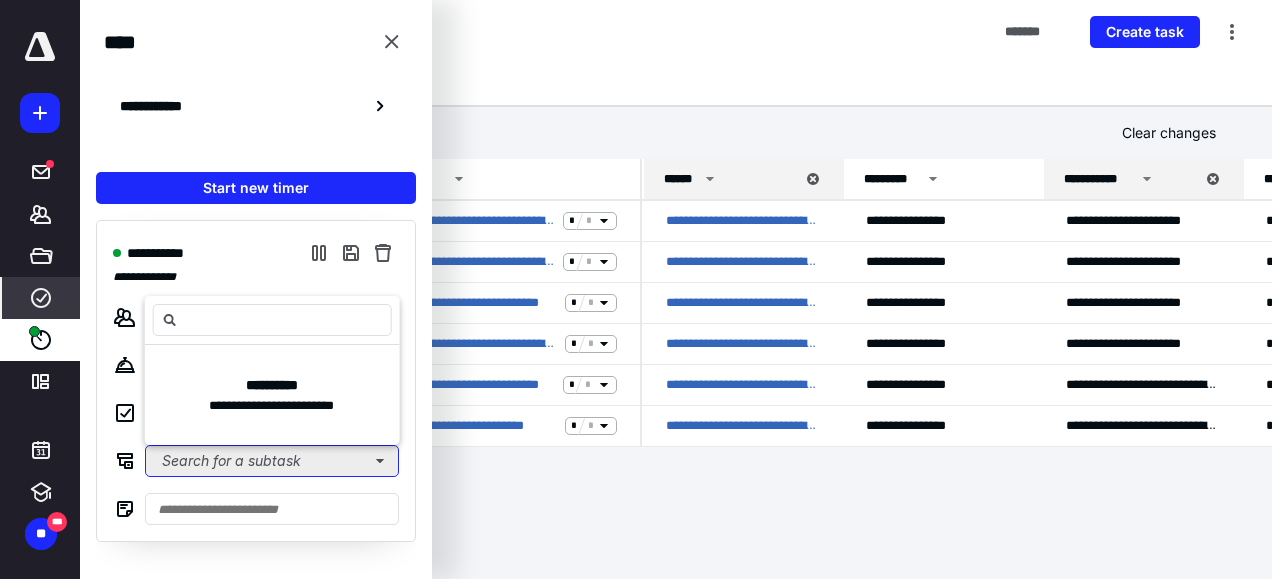 click on "Search for a subtask" at bounding box center [272, 461] 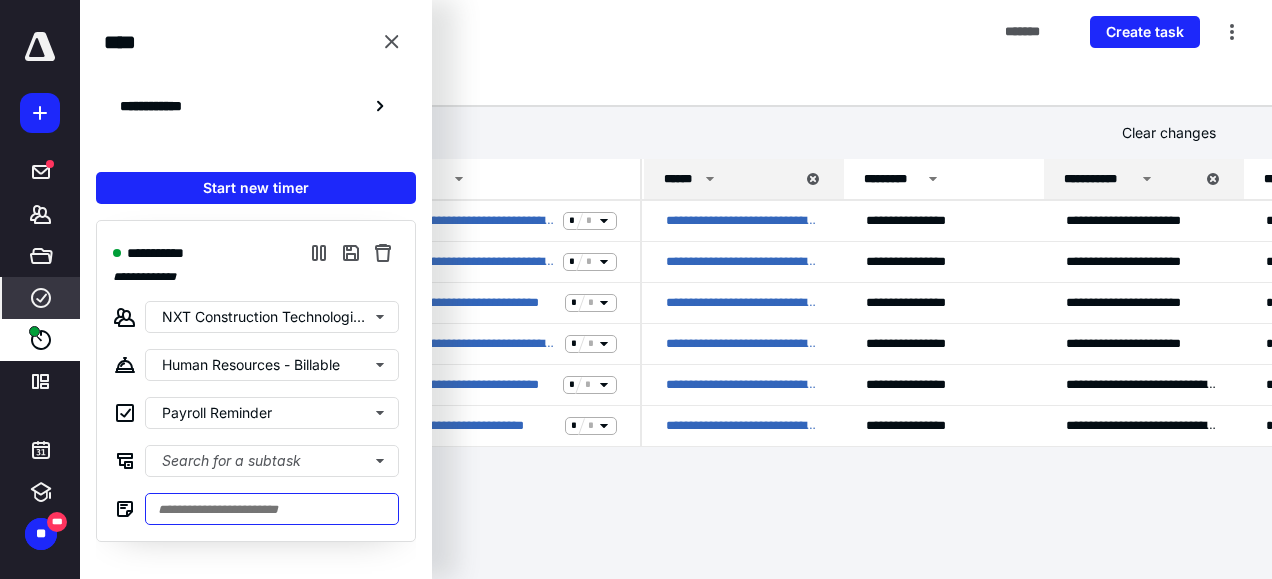 click at bounding box center [272, 509] 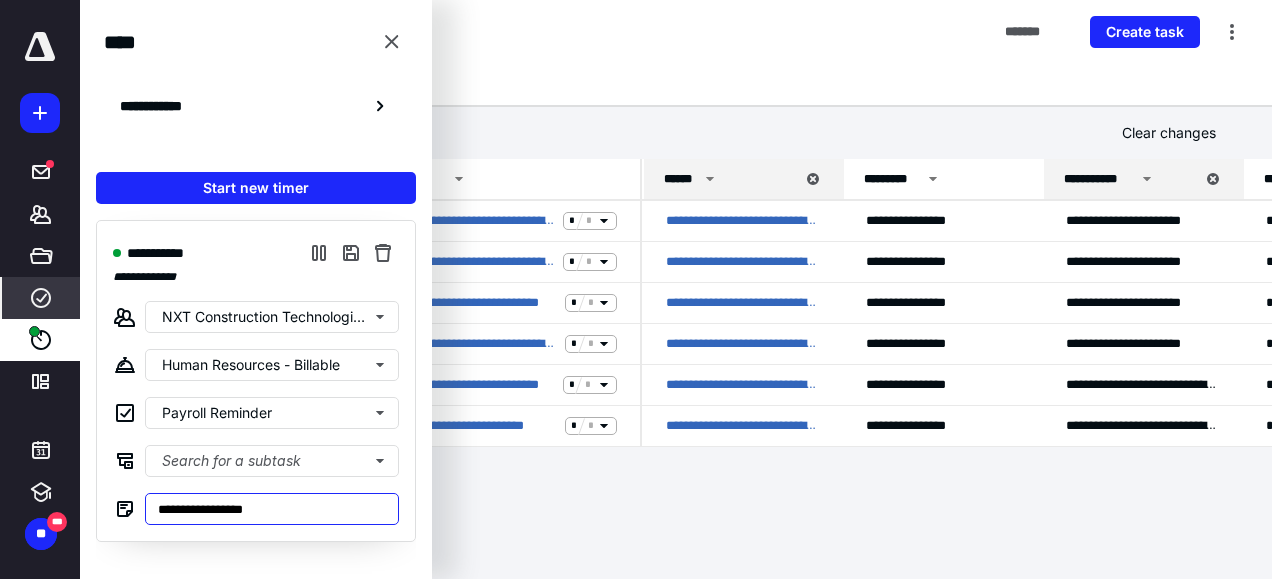 type on "**********" 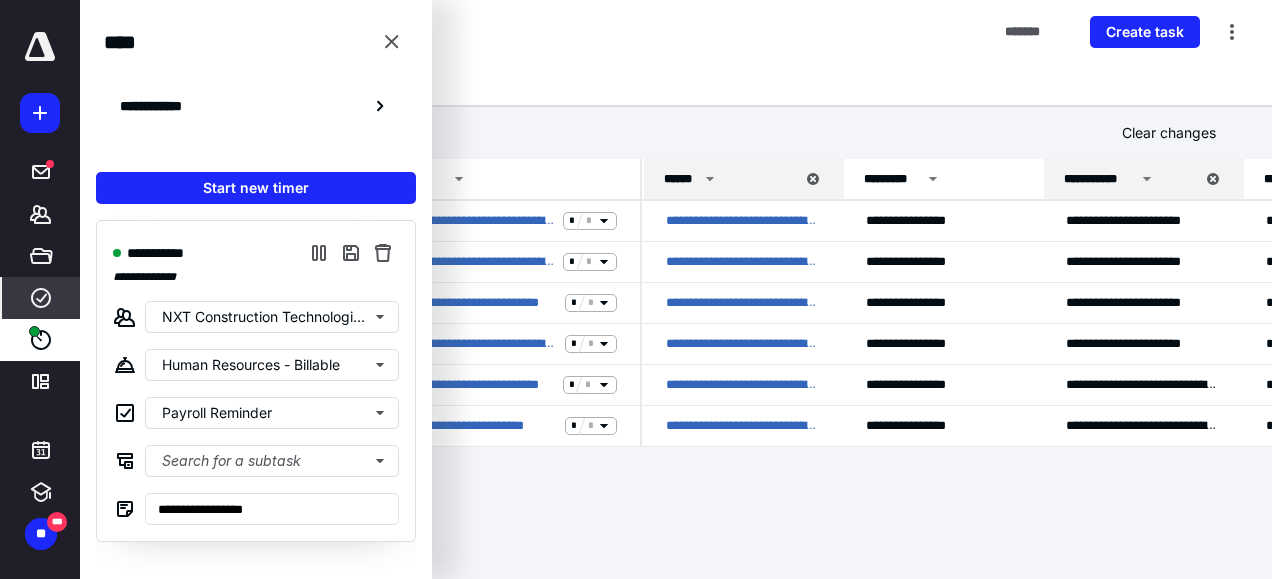 click on "**********" at bounding box center [636, 289] 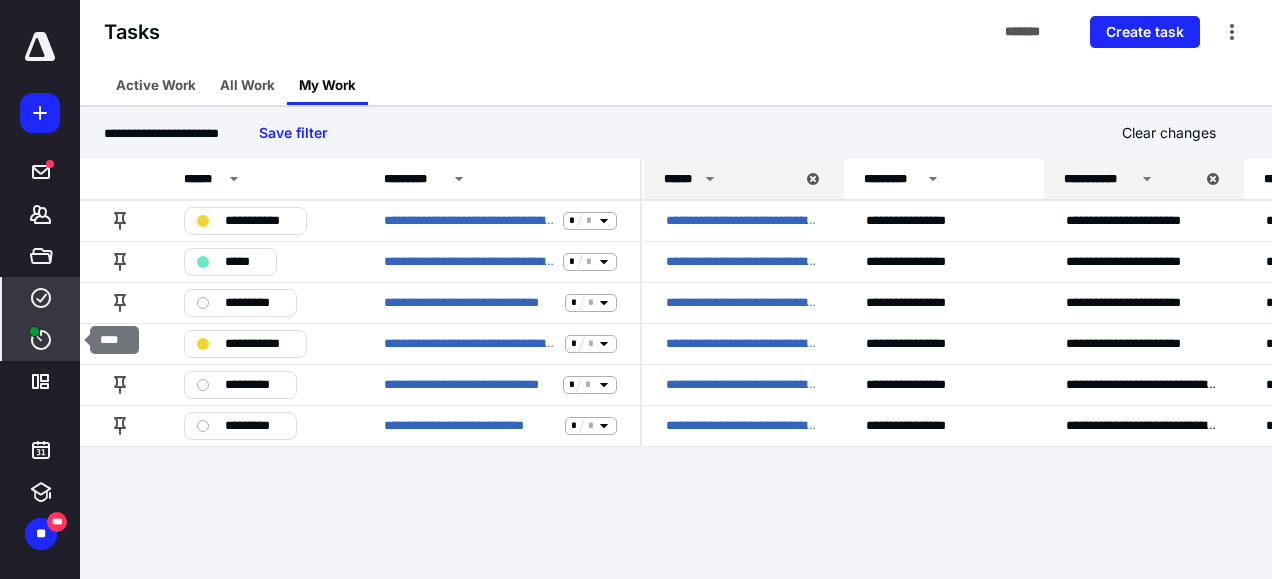 click 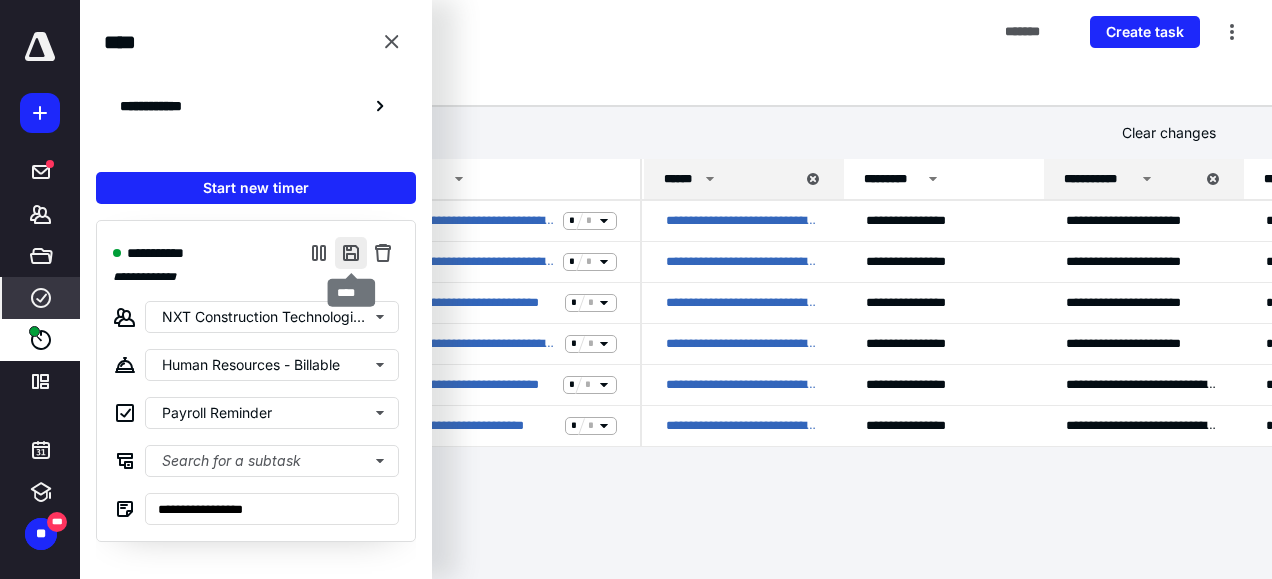 click at bounding box center [351, 253] 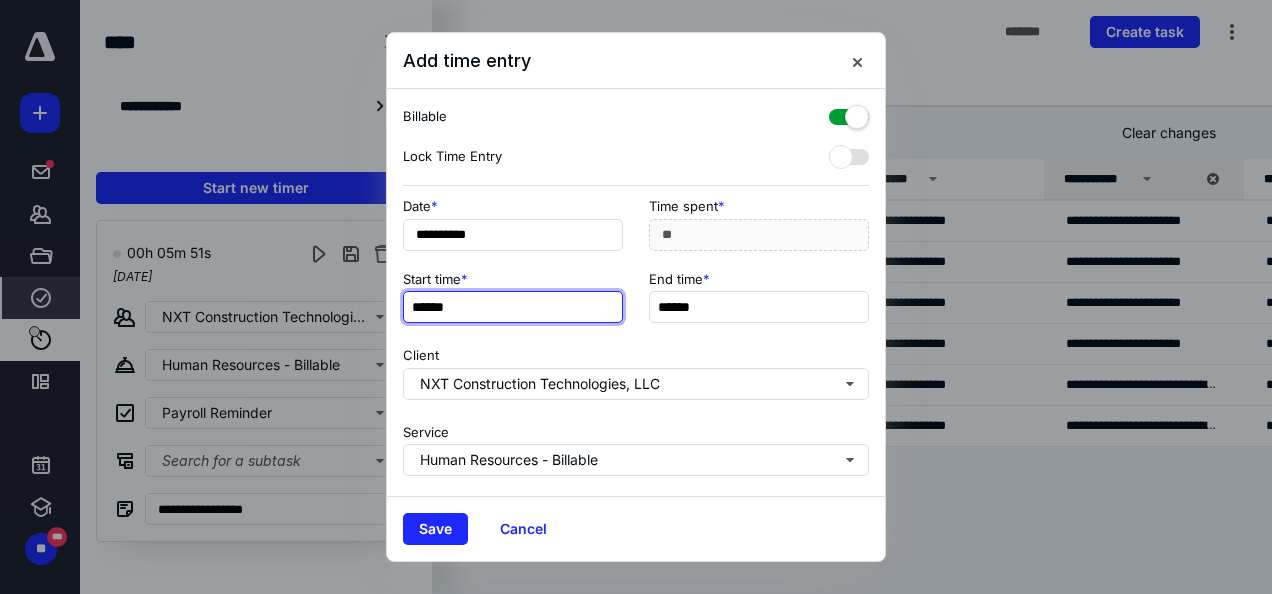 click on "******" at bounding box center (513, 307) 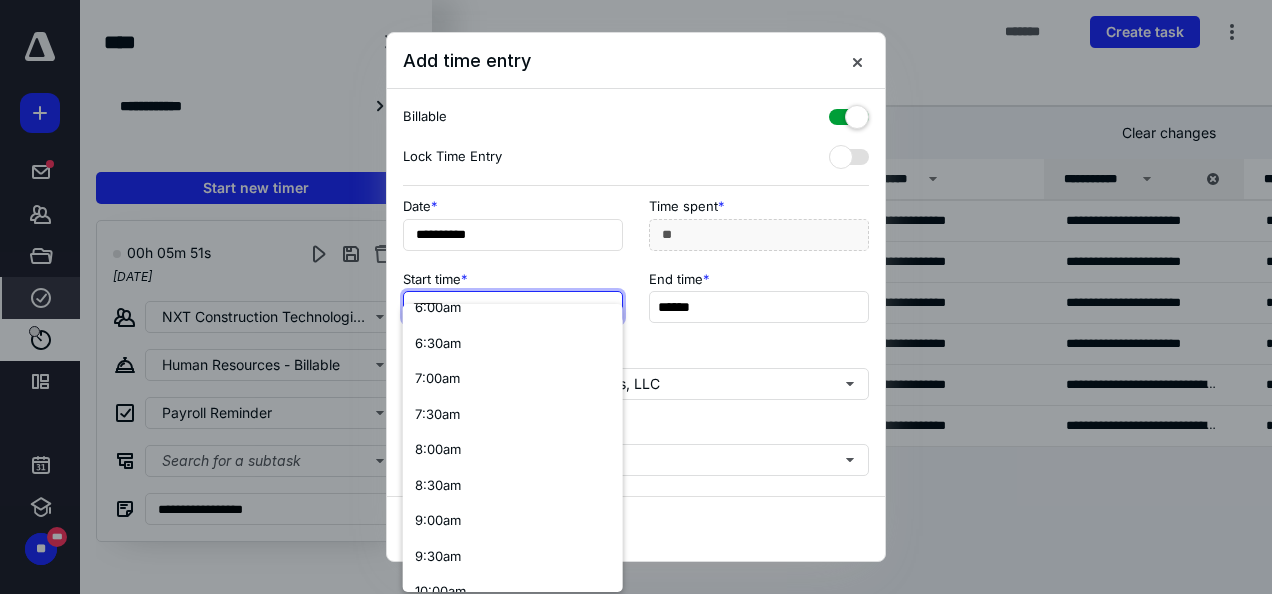 scroll, scrollTop: 500, scrollLeft: 0, axis: vertical 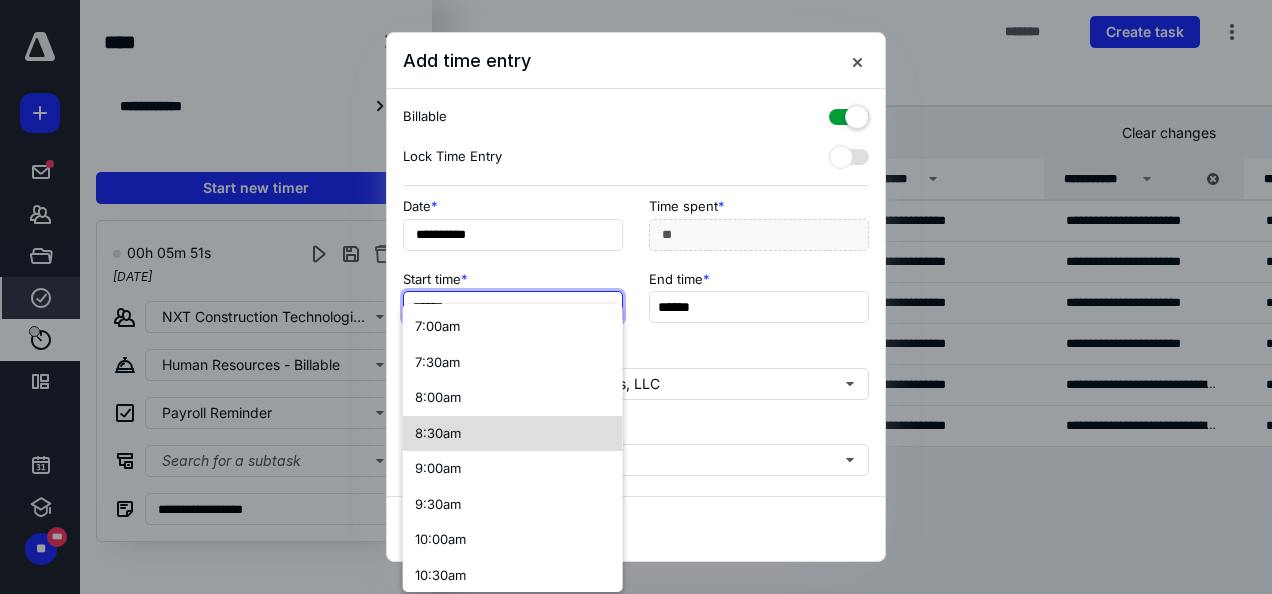 click on "8:30am" at bounding box center (513, 434) 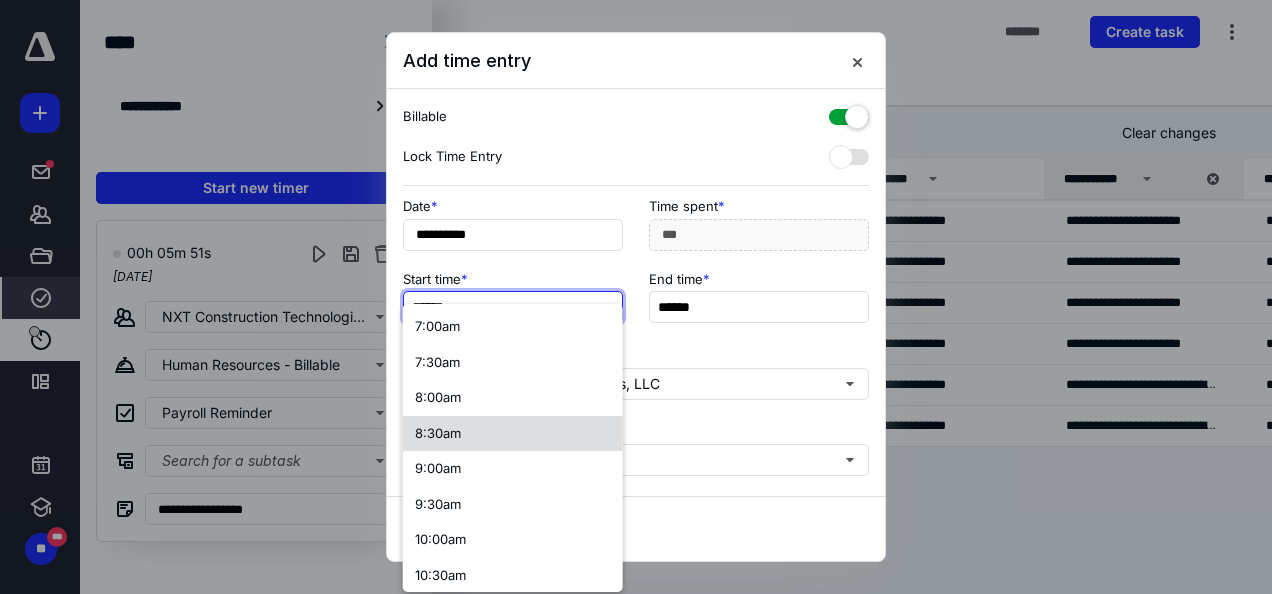 scroll, scrollTop: 0, scrollLeft: 0, axis: both 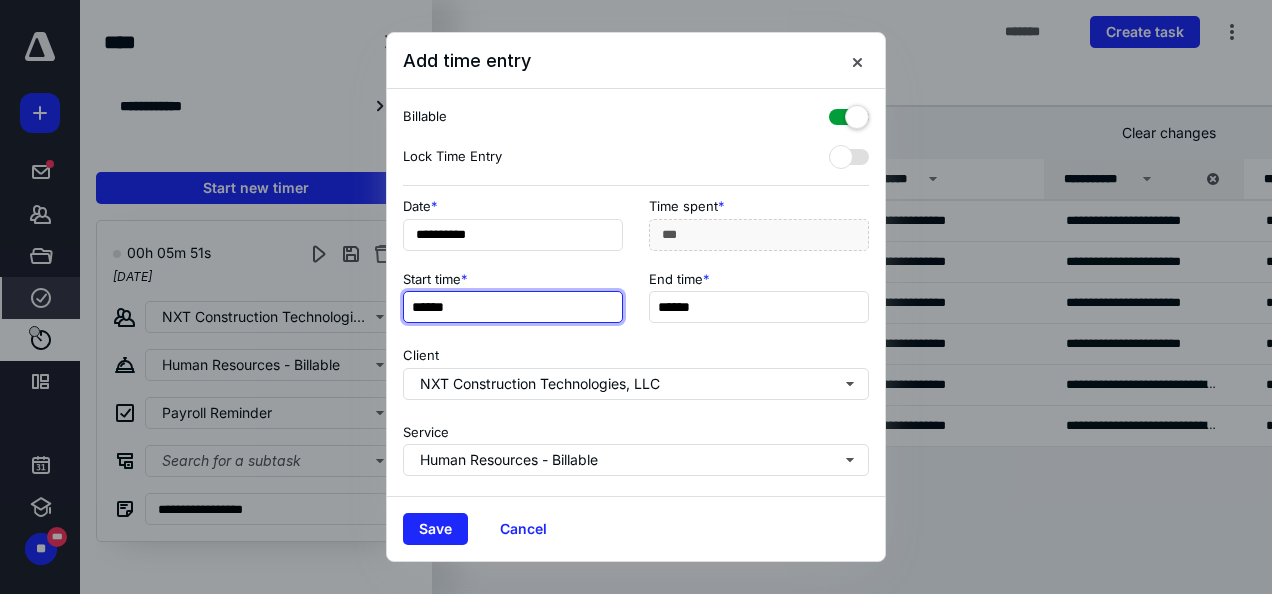 click on "******" at bounding box center (513, 307) 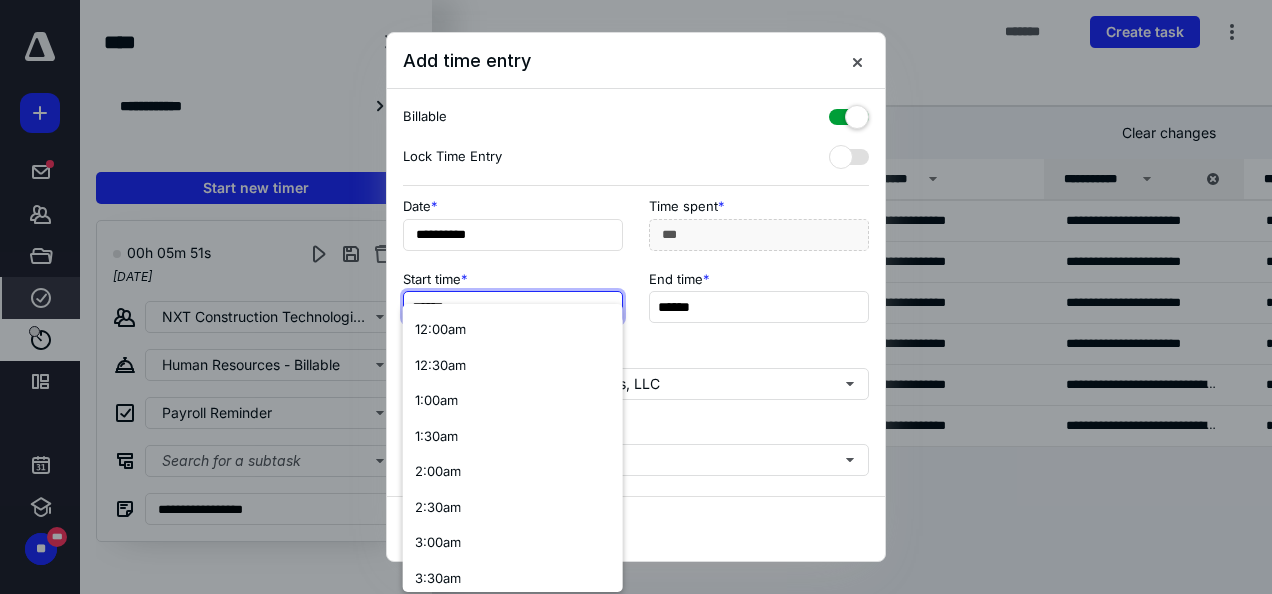 click on "******" at bounding box center (513, 307) 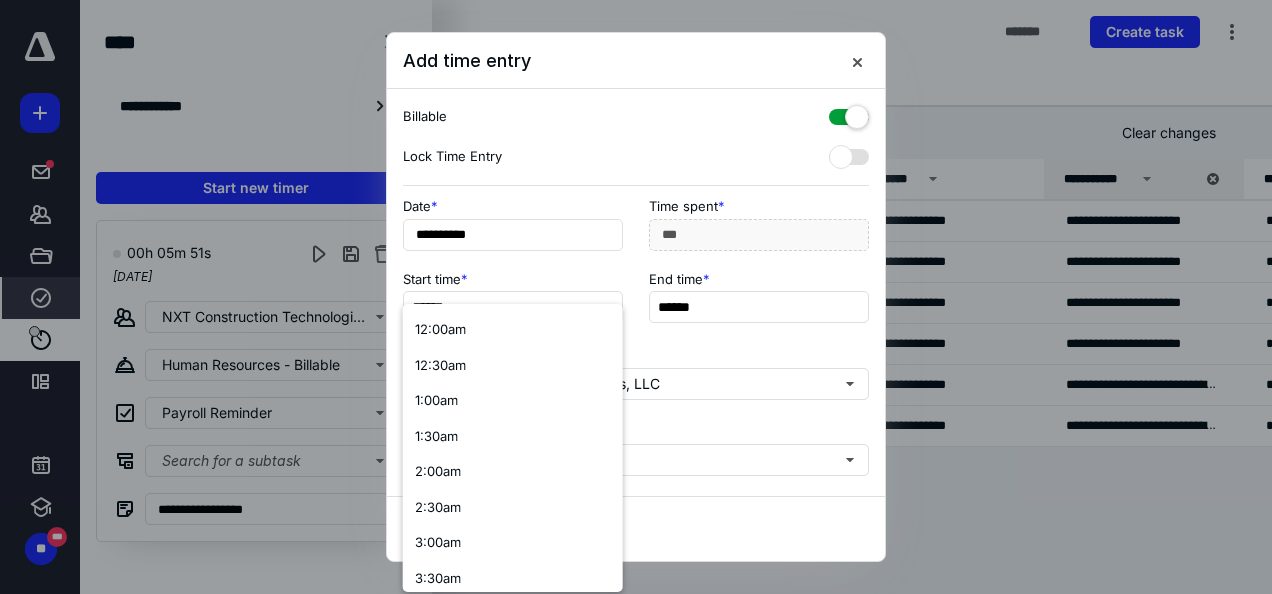 click on "**********" at bounding box center (636, 230) 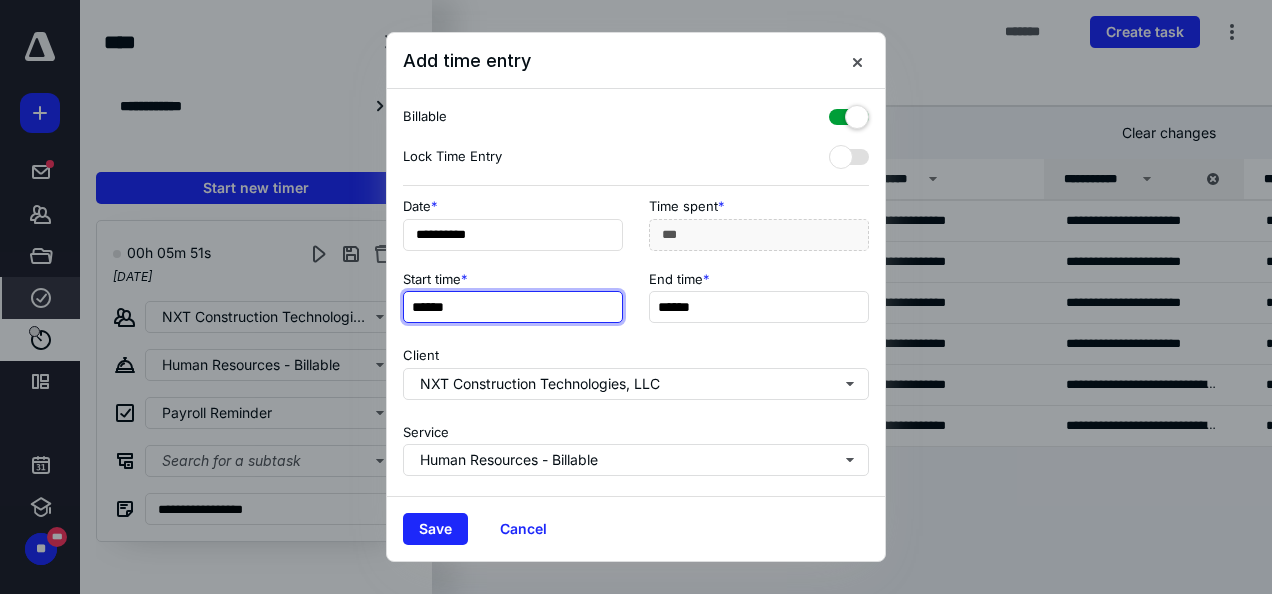 click on "******" at bounding box center [513, 307] 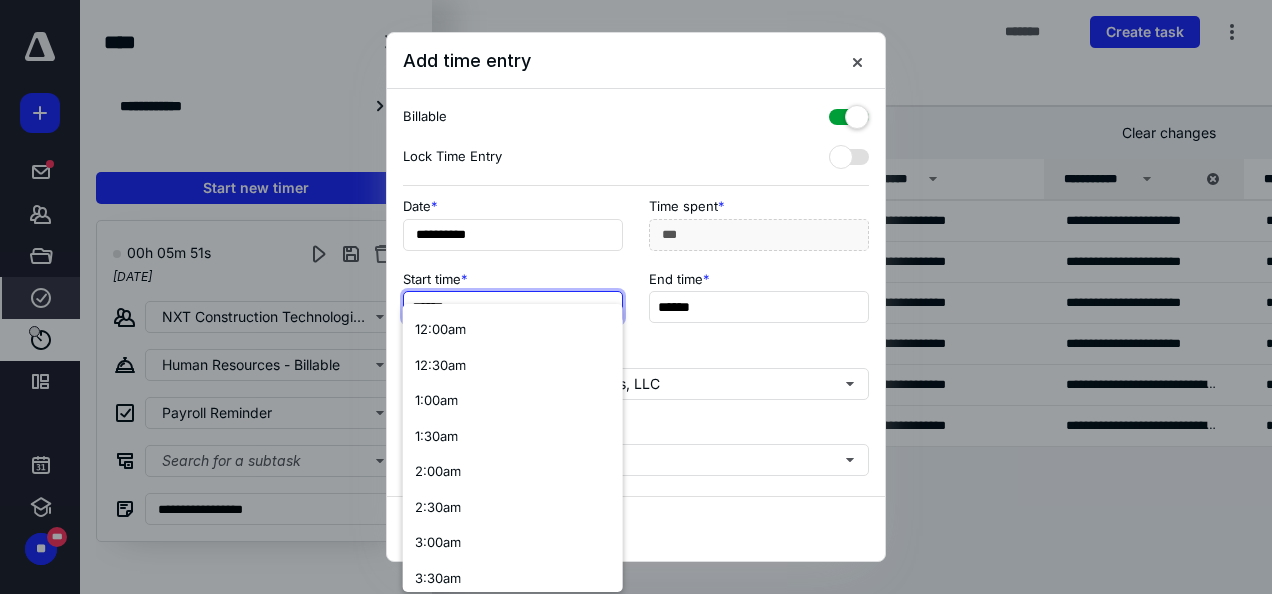 click on "******" at bounding box center (513, 307) 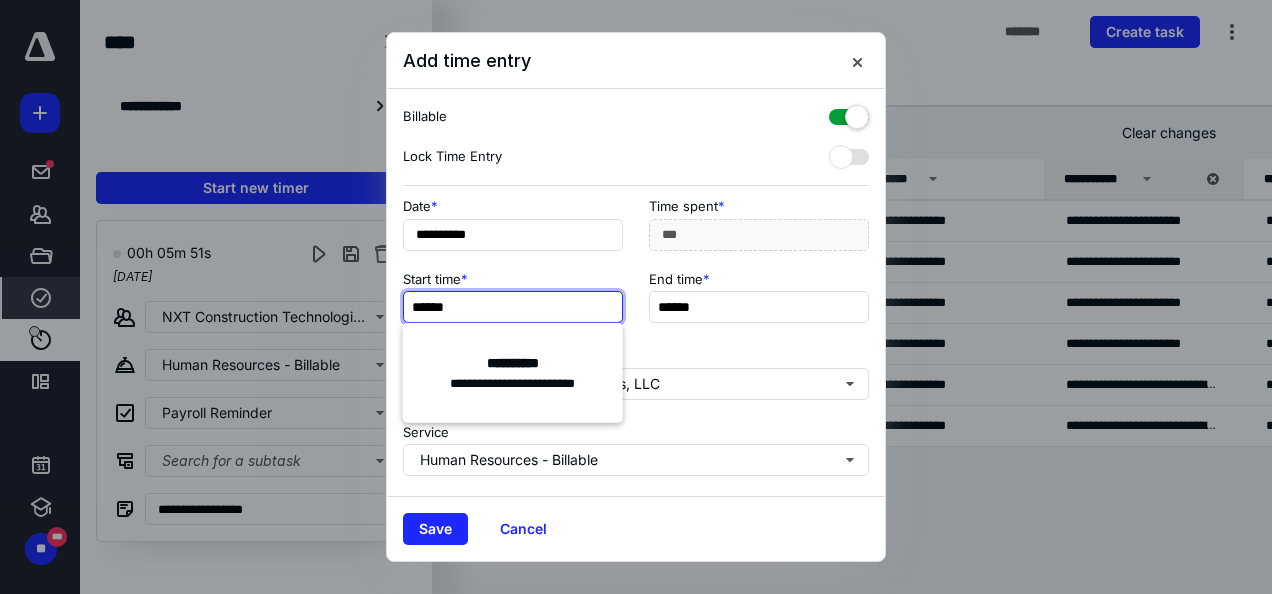 type on "******" 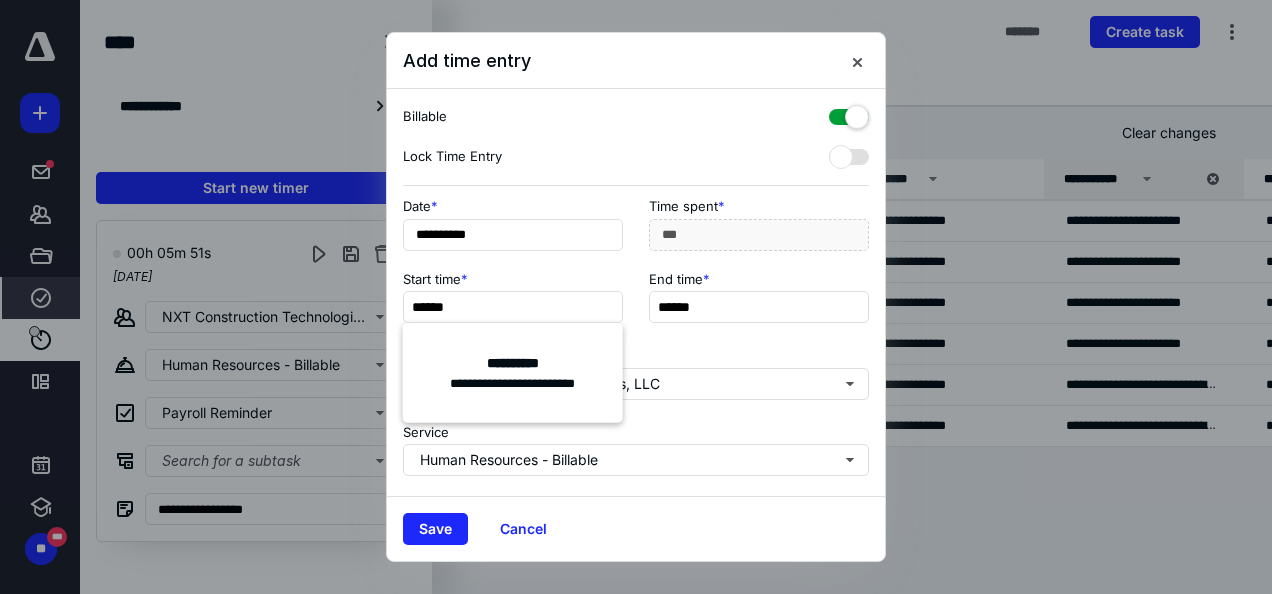 type on "***" 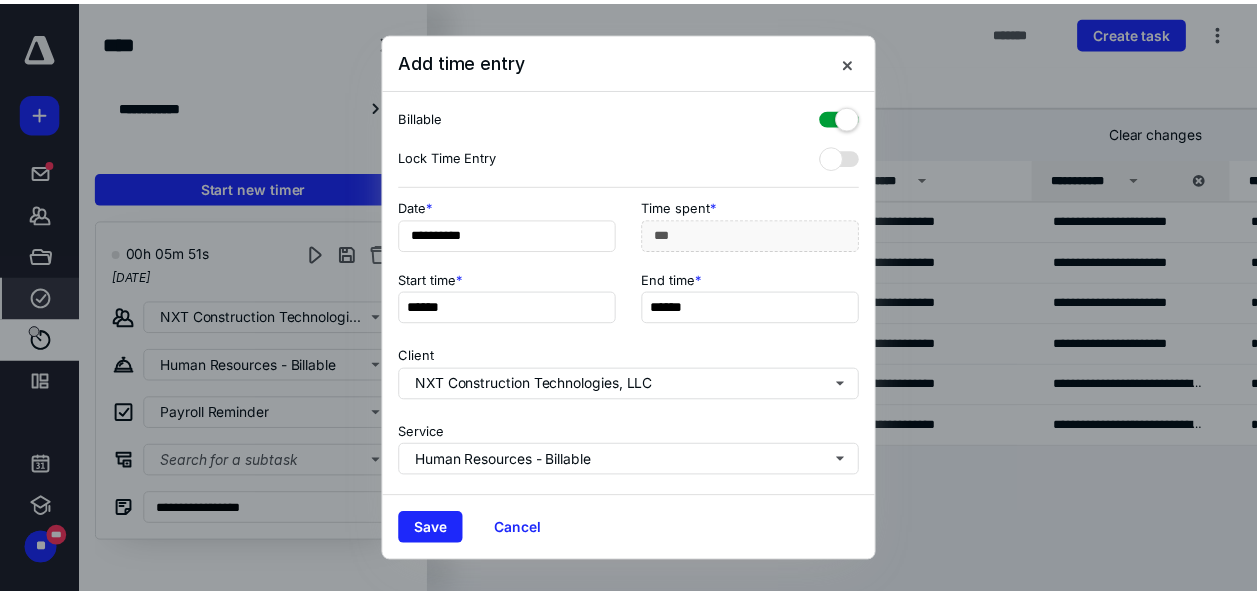 scroll, scrollTop: 100, scrollLeft: 0, axis: vertical 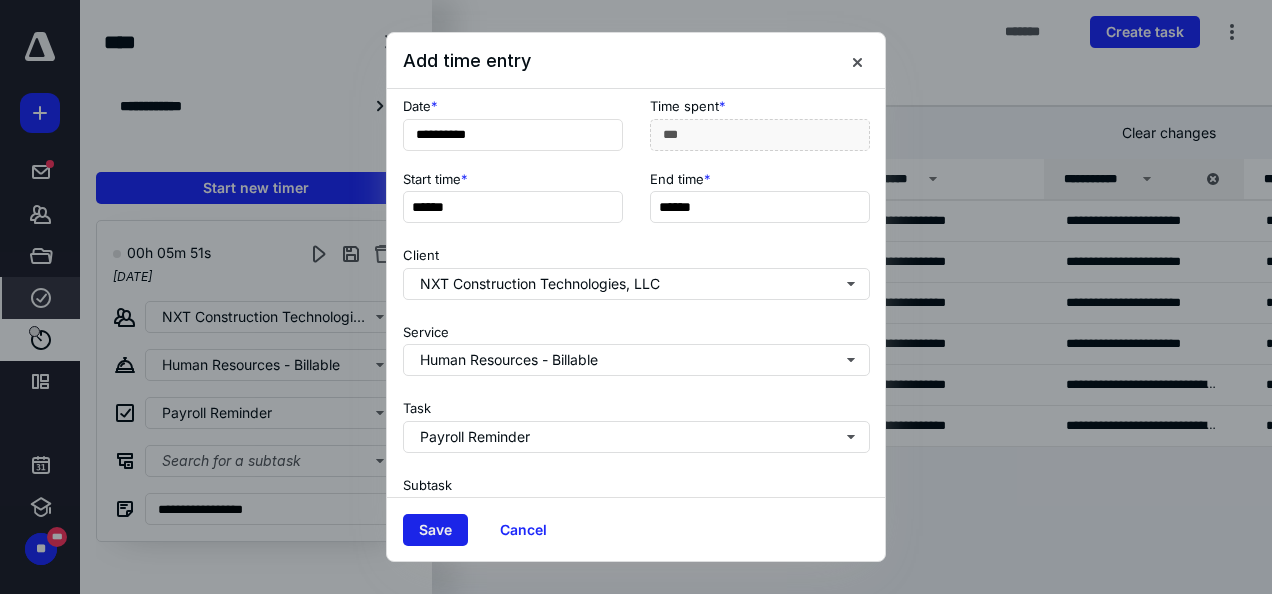 click on "Save" at bounding box center (435, 530) 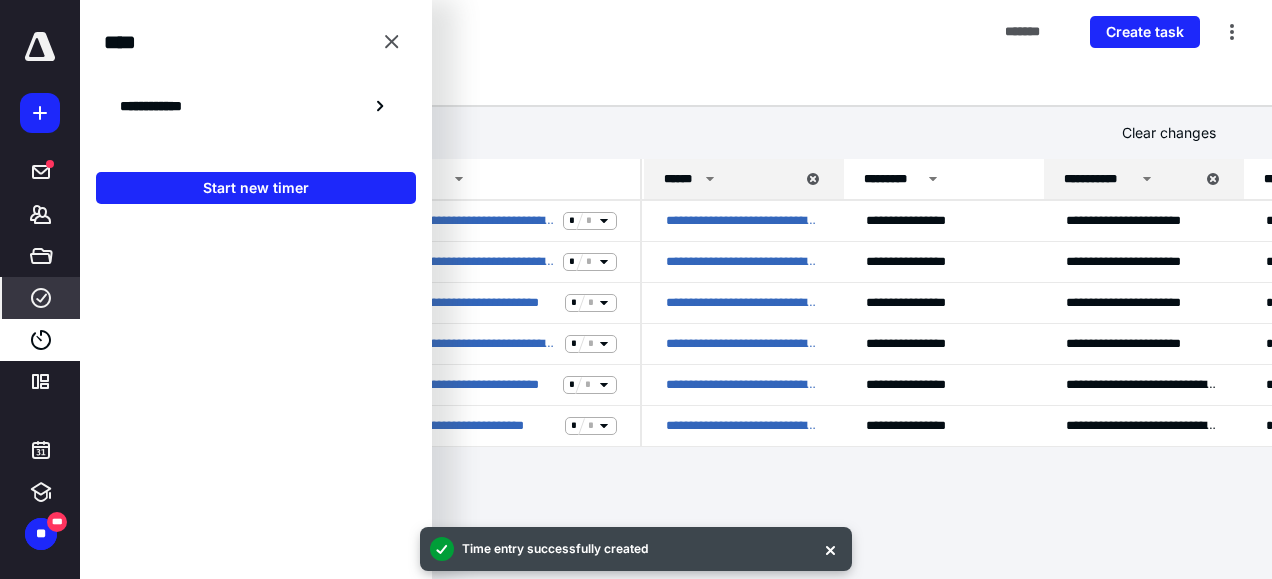 click at bounding box center (392, 42) 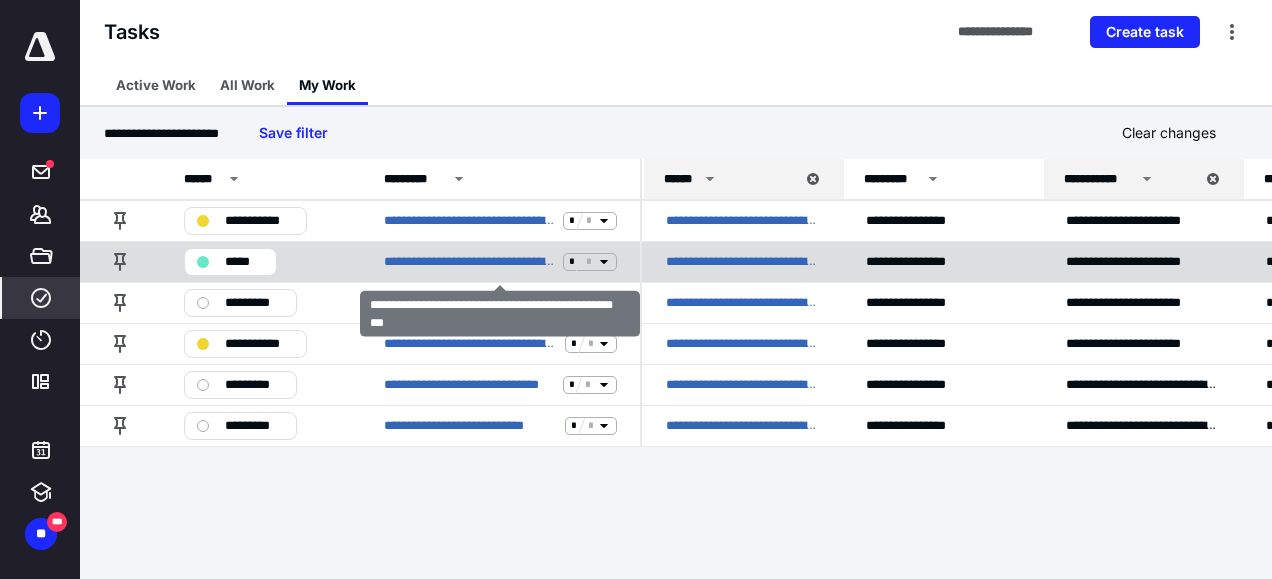 click 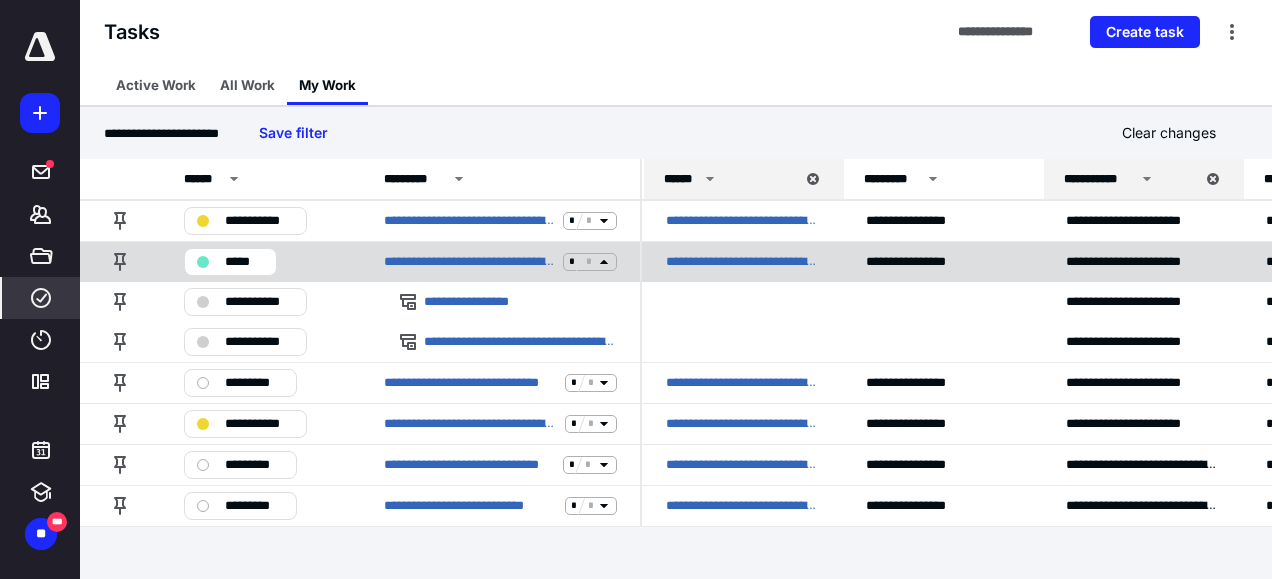 click on "**********" at bounding box center [742, 262] 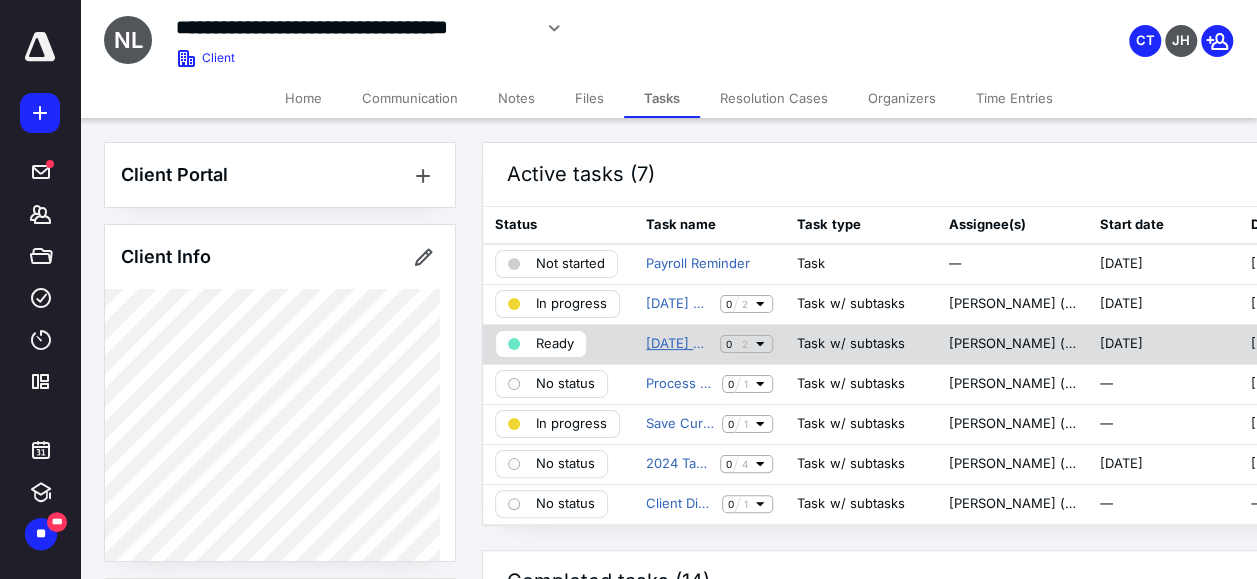 click on "[DATE]   Monthly BKK NXT Construction Technologies" at bounding box center (679, 344) 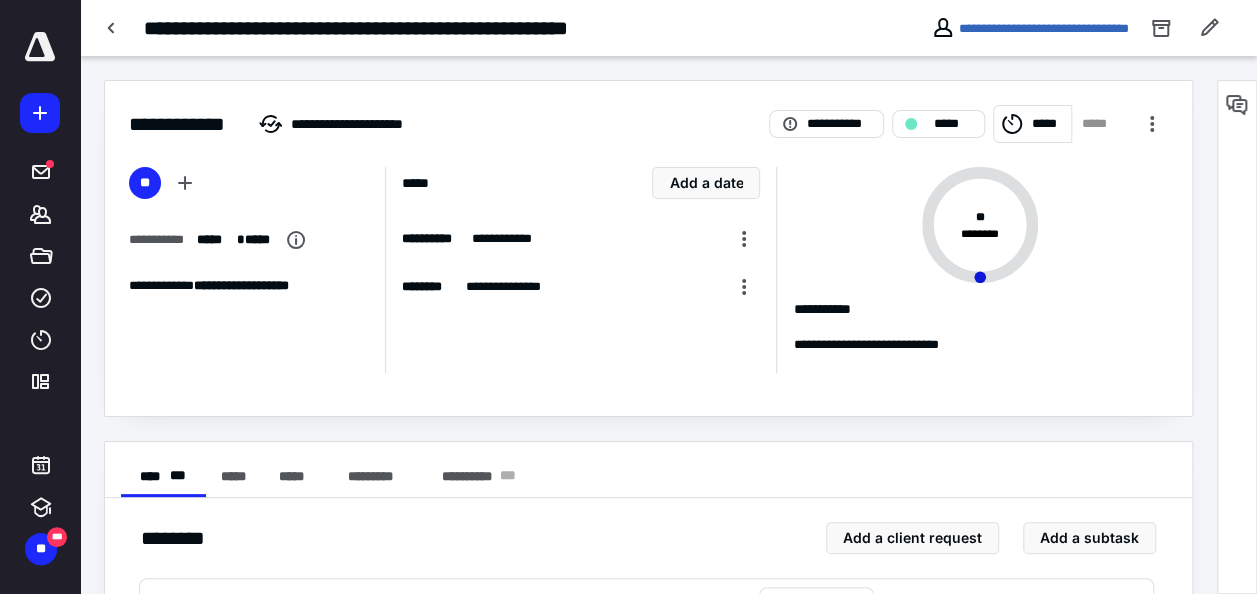click on "*****" at bounding box center (1048, 124) 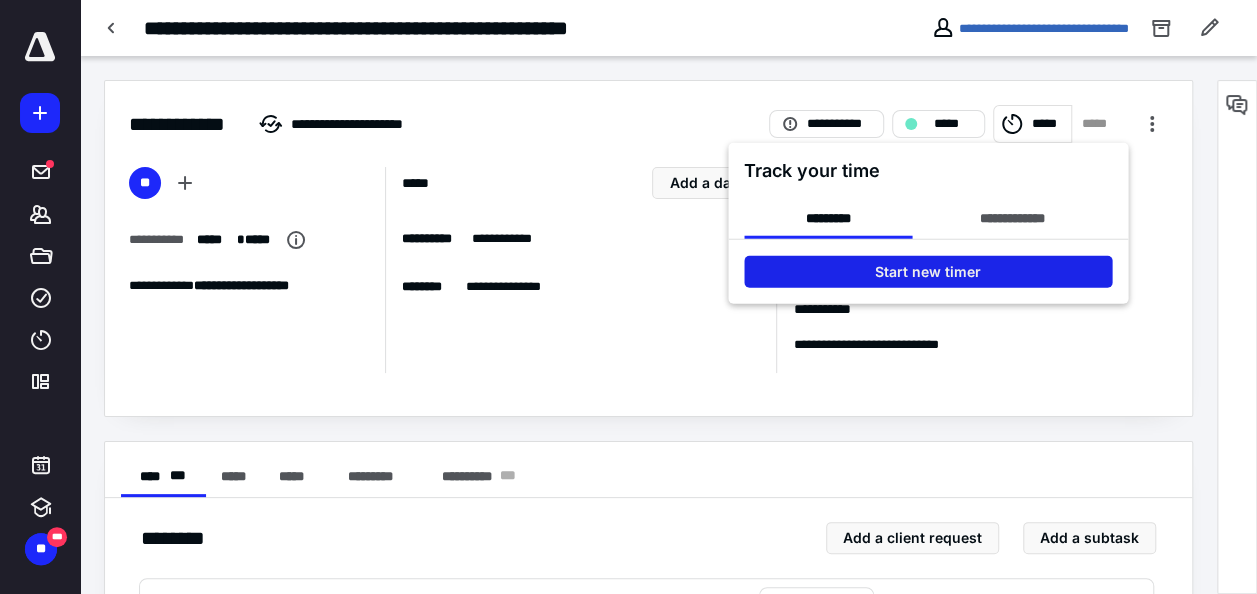 click on "Start new timer" at bounding box center (928, 272) 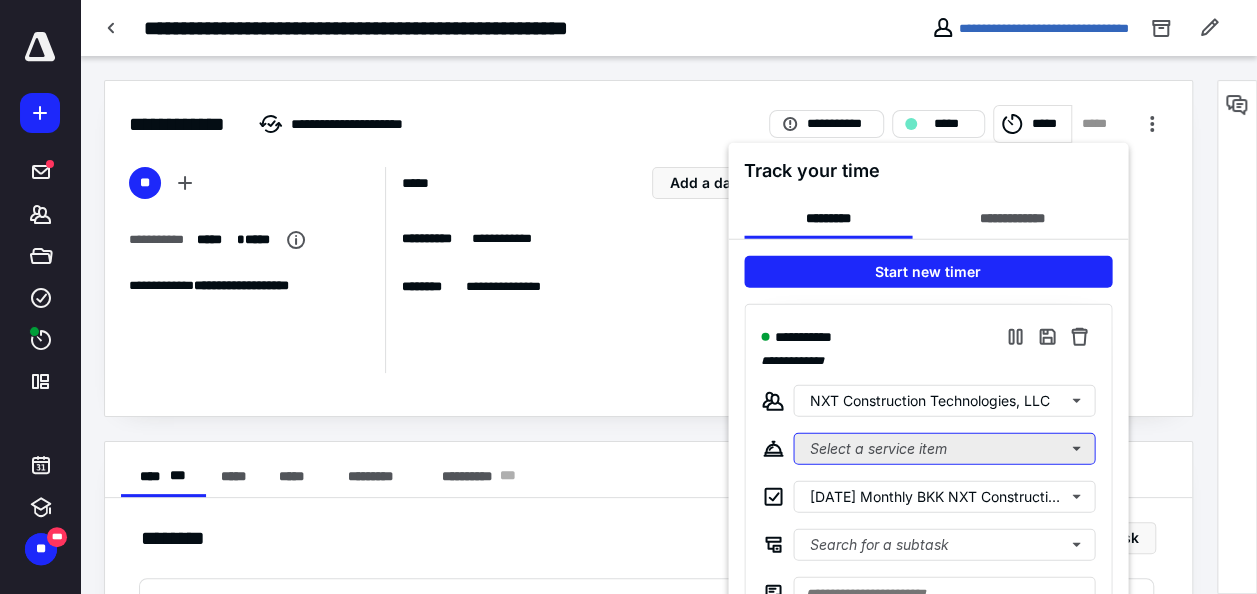 click on "Select a service item" at bounding box center (944, 449) 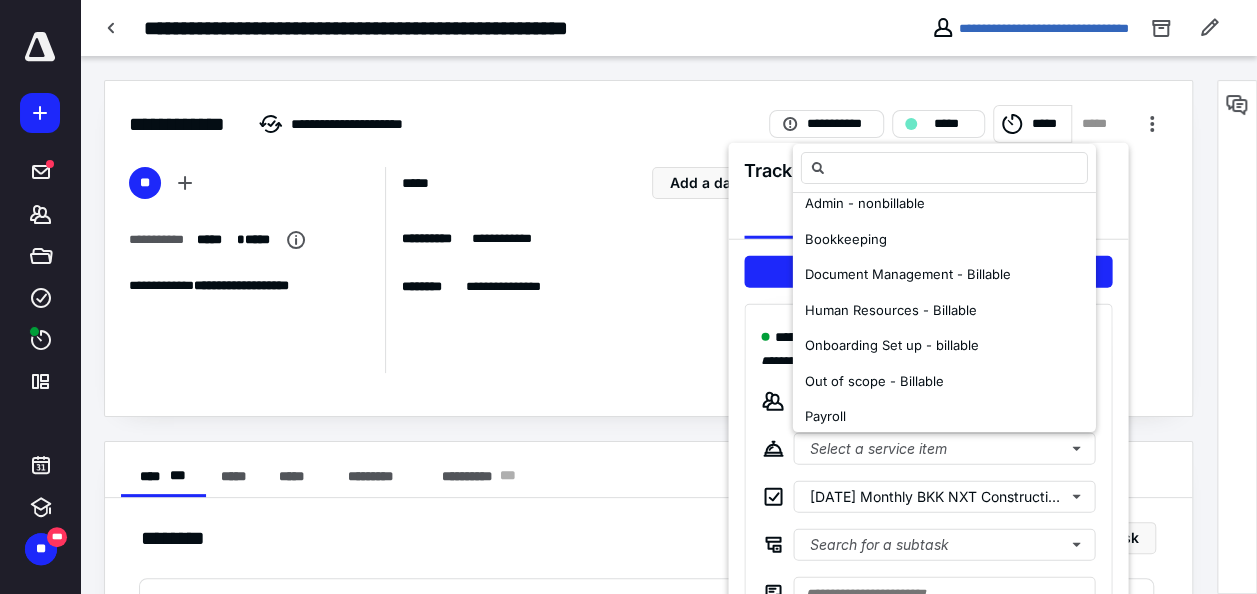 scroll, scrollTop: 0, scrollLeft: 0, axis: both 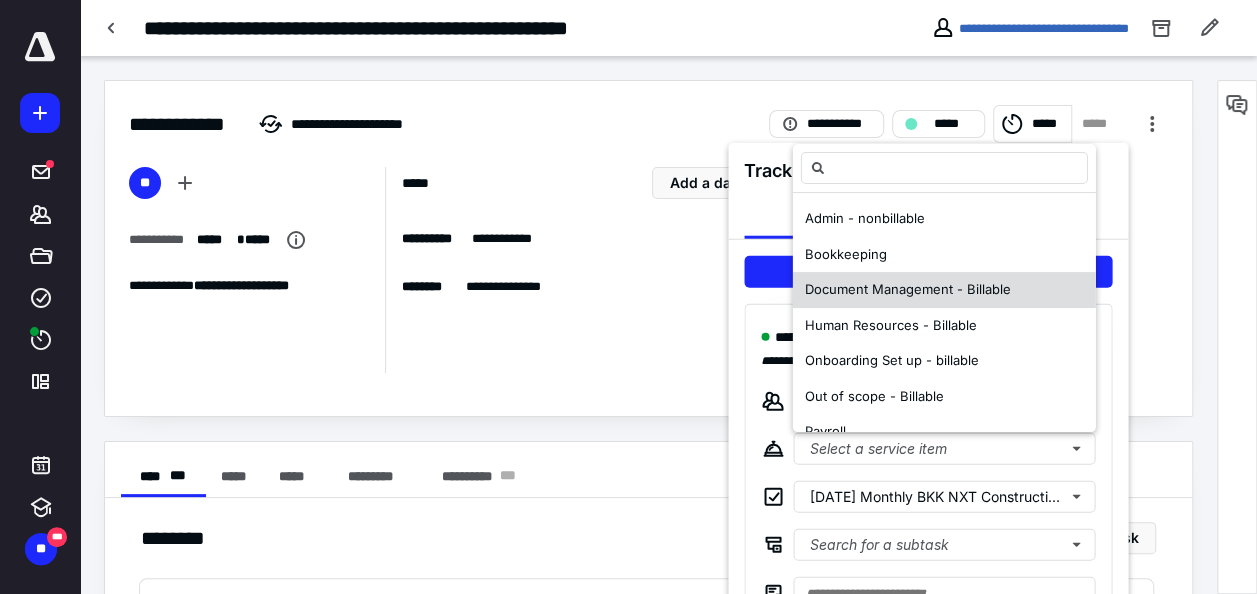 click on "Document Management - Billable" at bounding box center (908, 289) 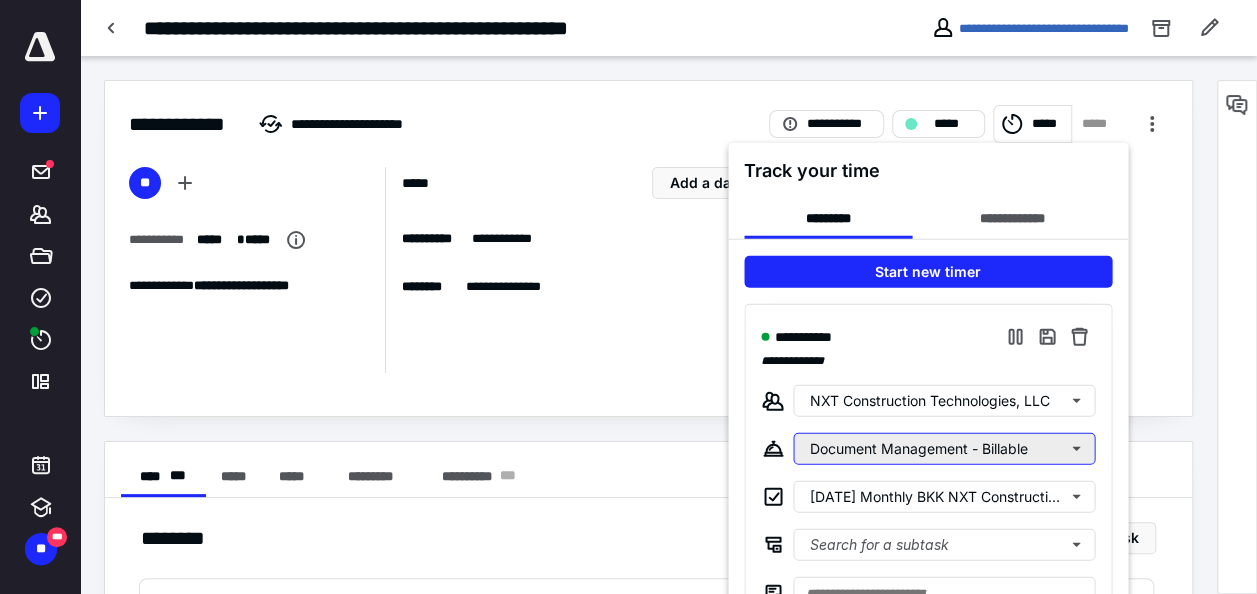 click on "Document Management - Billable" at bounding box center [944, 449] 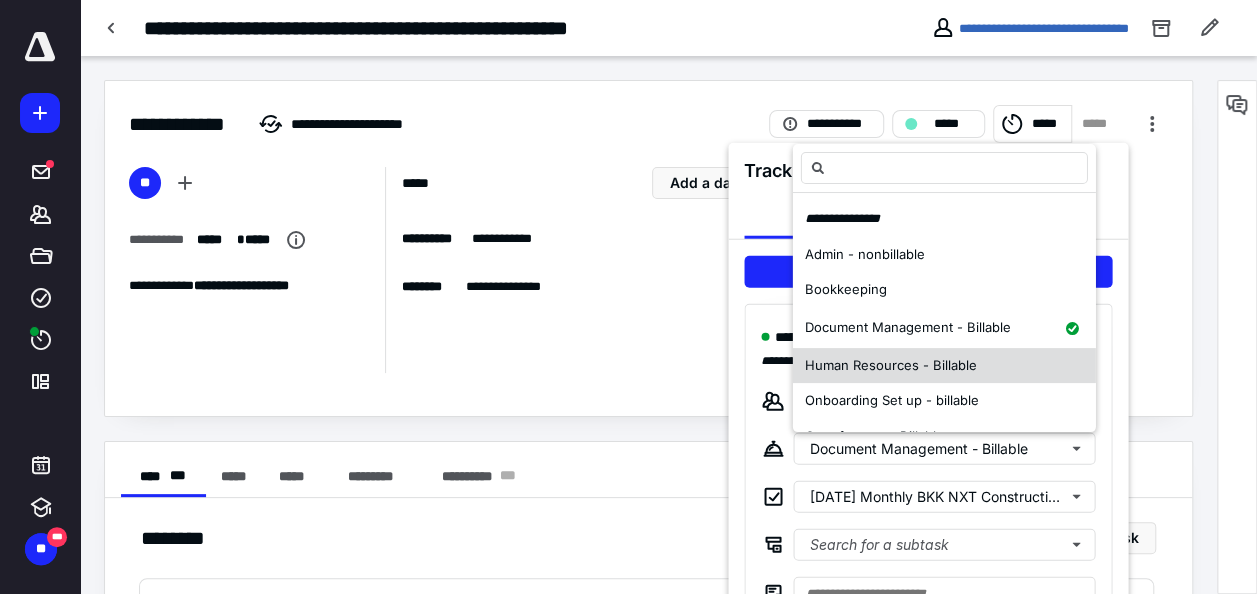 click on "Human Resources - Billable" at bounding box center [891, 365] 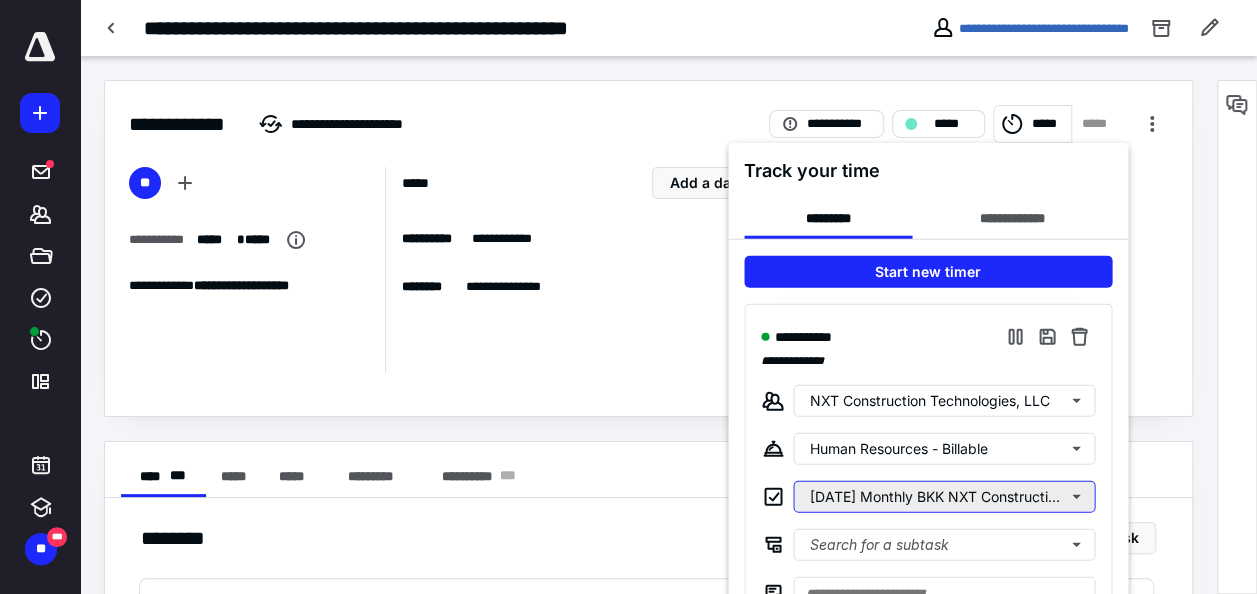 click on "[DATE]   Monthly BKK NXT Construction Technologies" at bounding box center (944, 497) 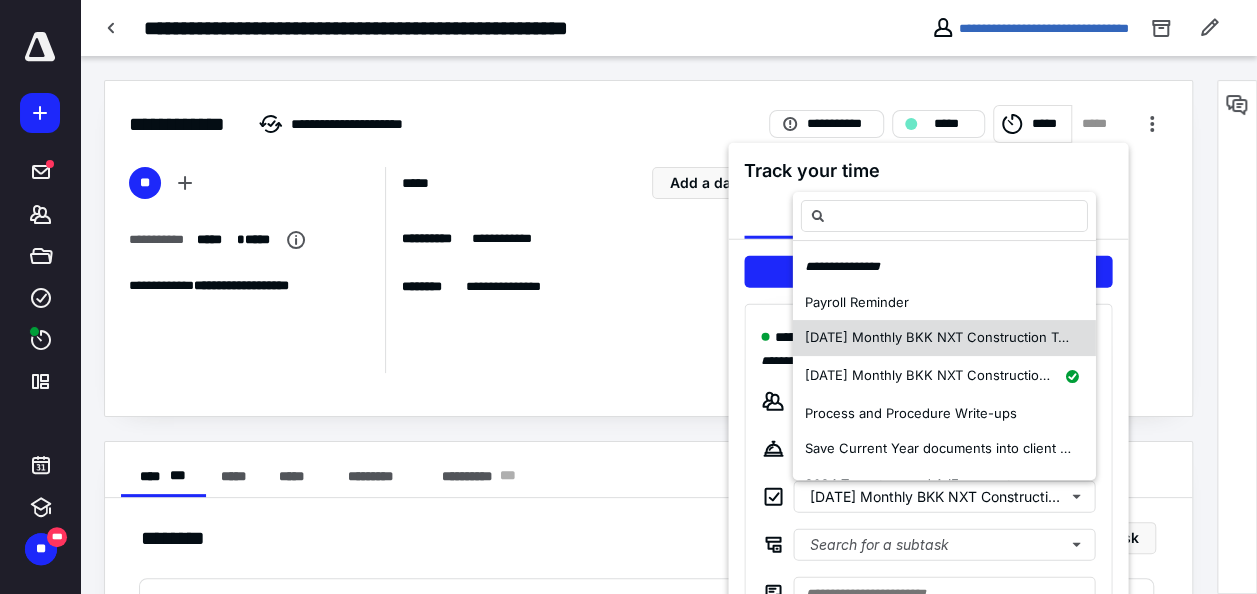 scroll, scrollTop: 64, scrollLeft: 0, axis: vertical 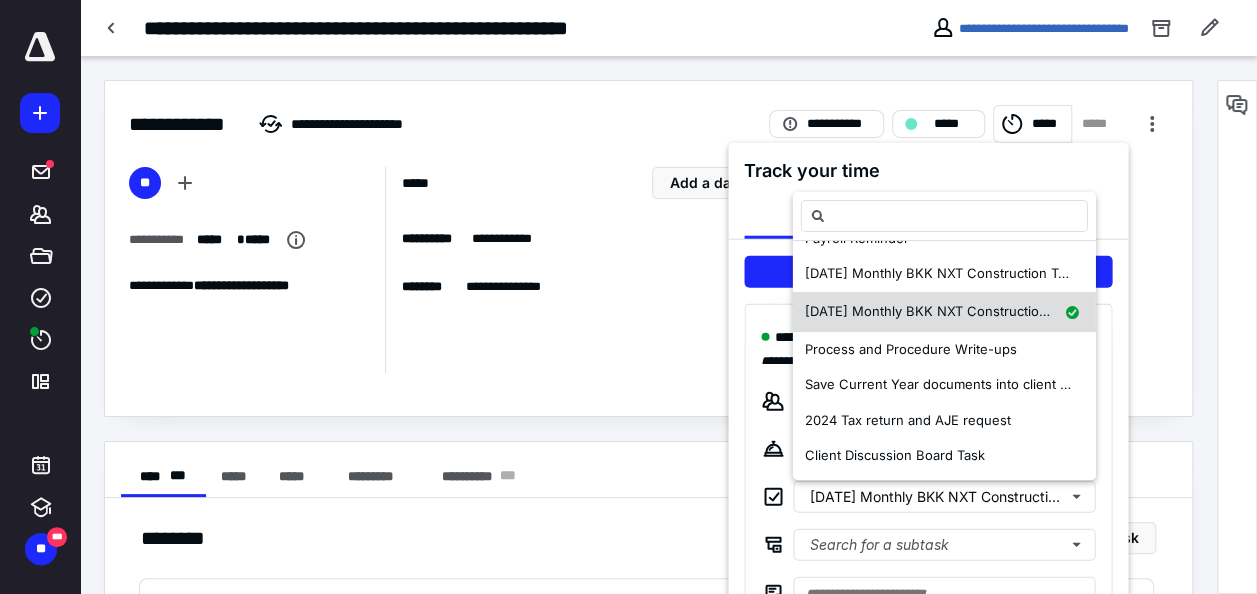 click on "[DATE]   Monthly BKK NXT Construction Technologies" at bounding box center (969, 311) 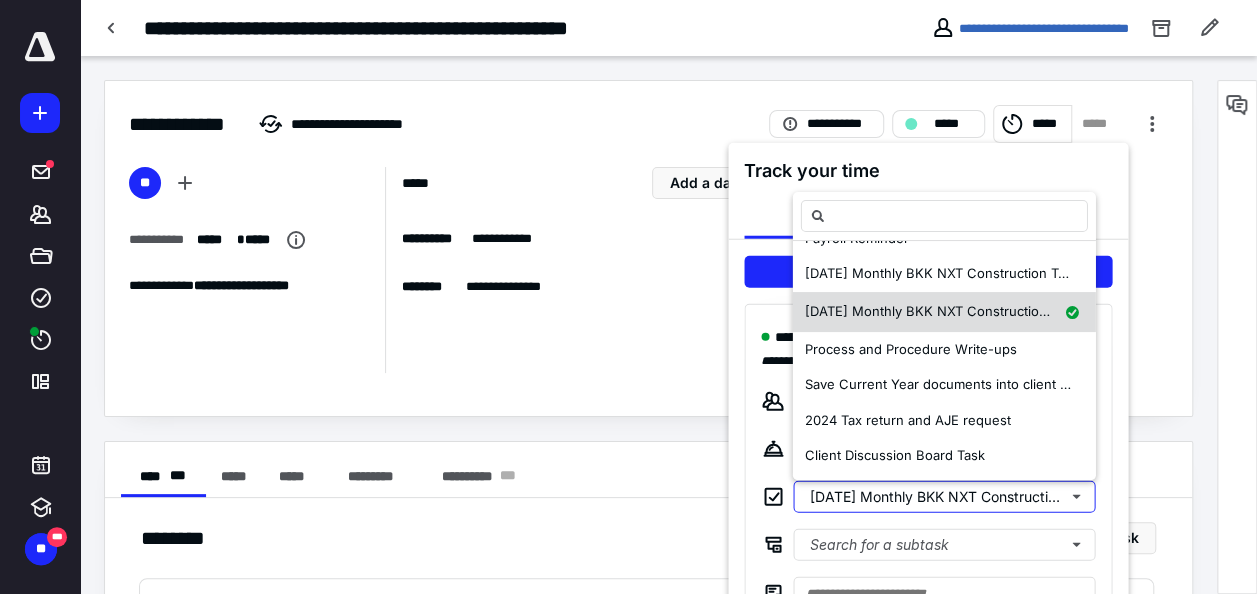 scroll, scrollTop: 0, scrollLeft: 0, axis: both 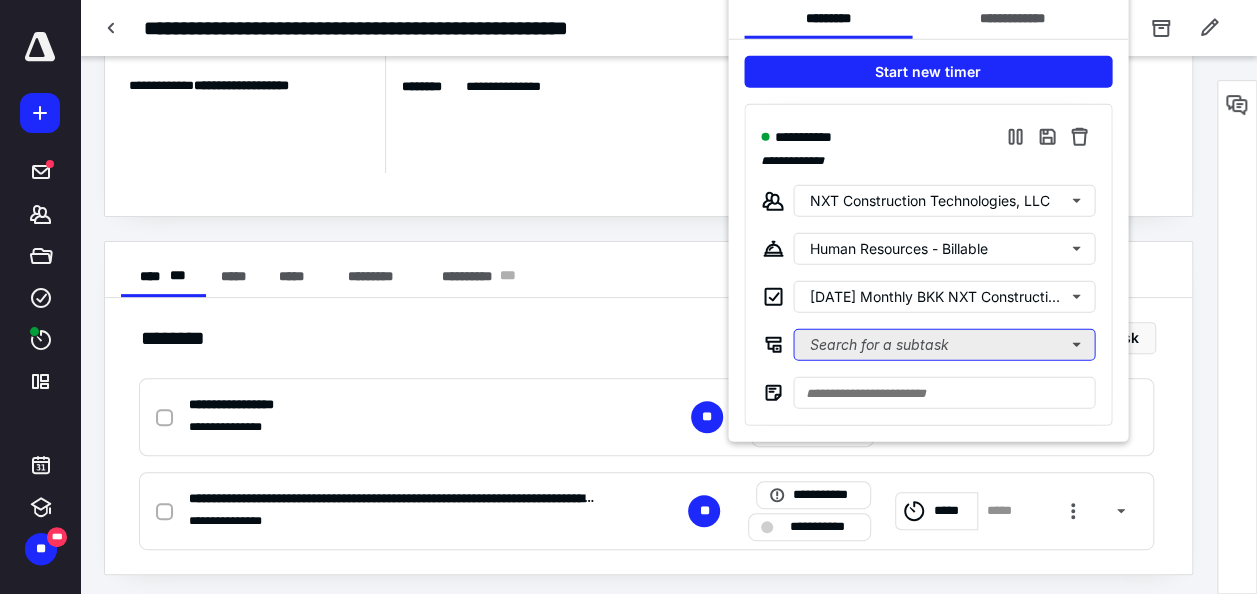 click on "Search for a subtask" at bounding box center [944, 345] 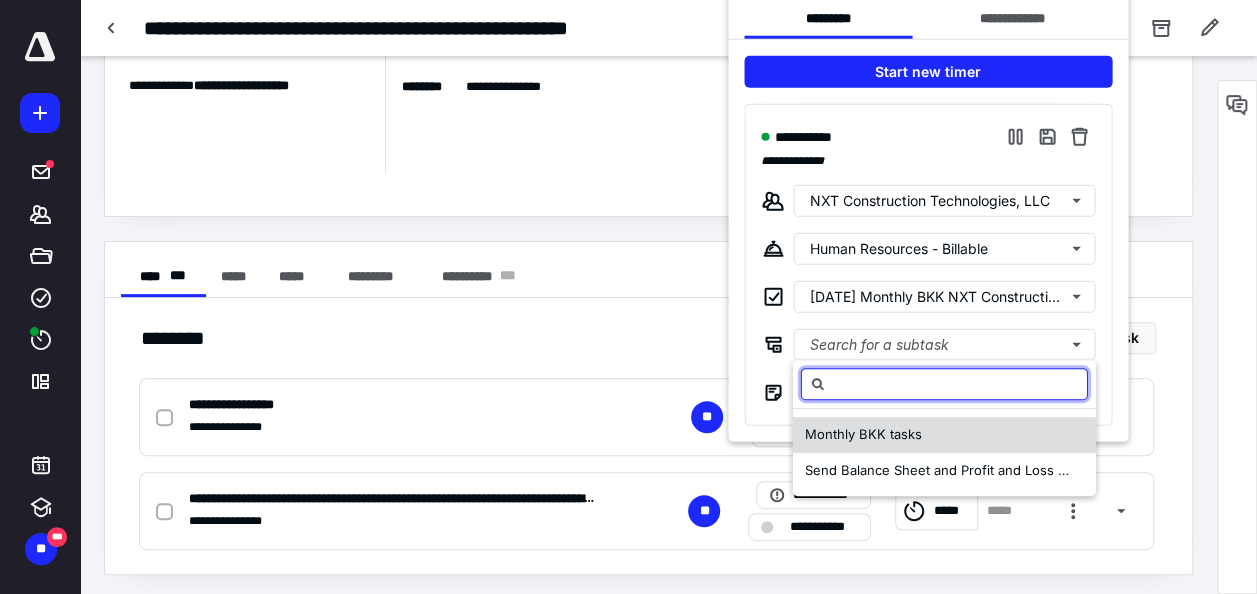 click on "Monthly BKK tasks" at bounding box center (863, 434) 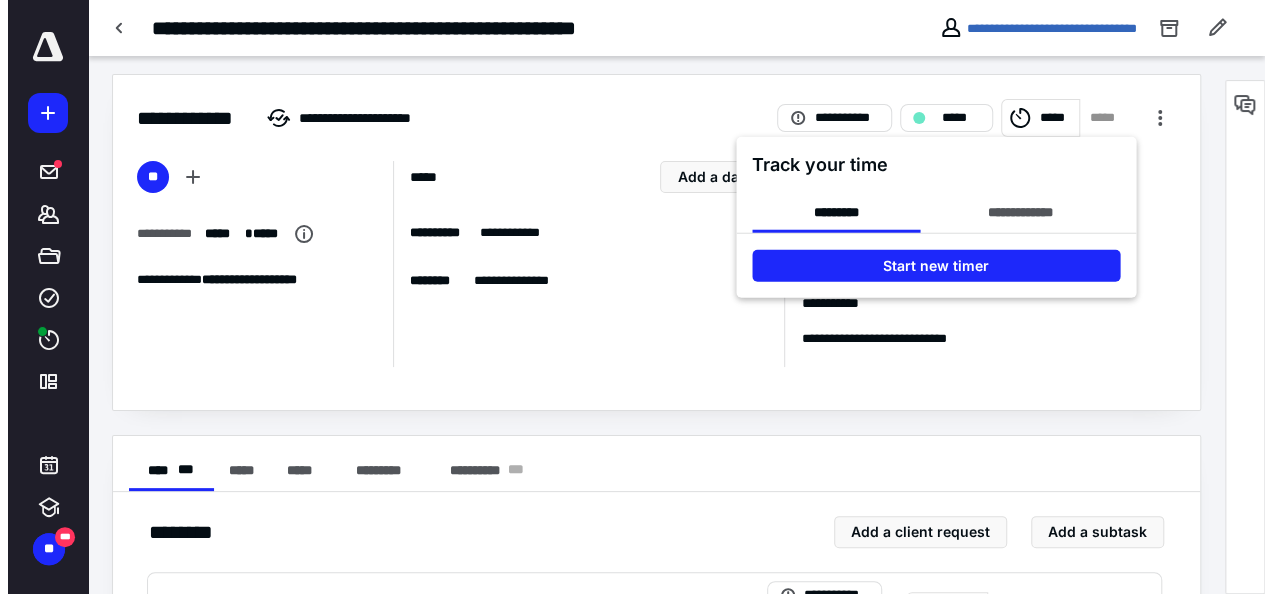 scroll, scrollTop: 0, scrollLeft: 0, axis: both 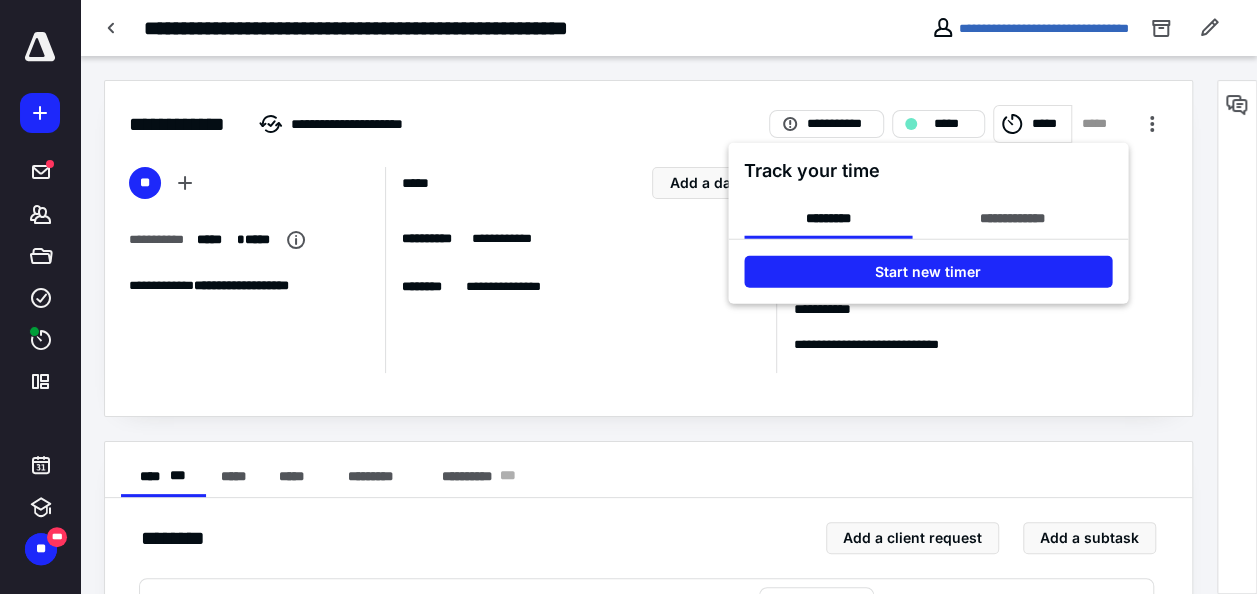 click at bounding box center (628, 297) 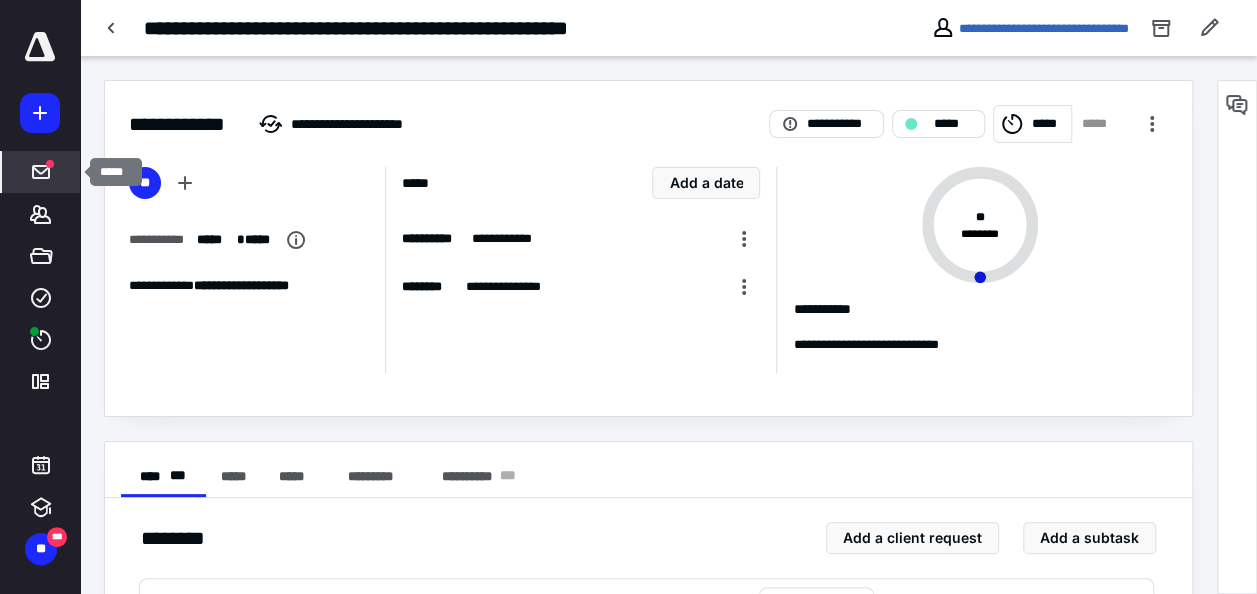 click 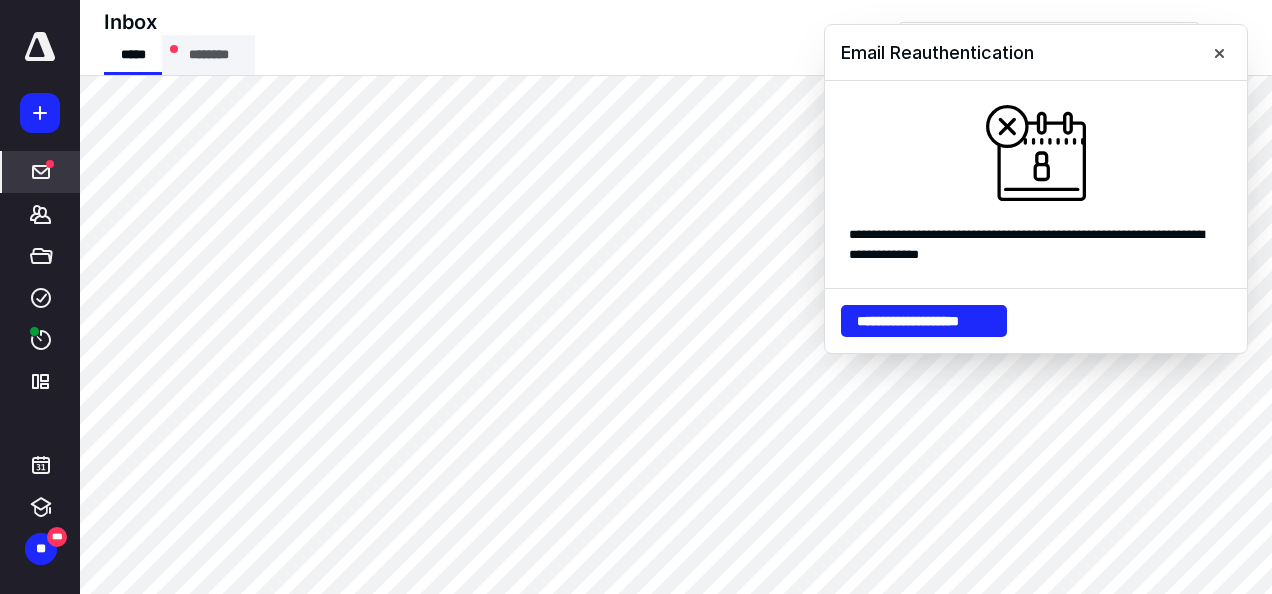 click on "********" at bounding box center (208, 55) 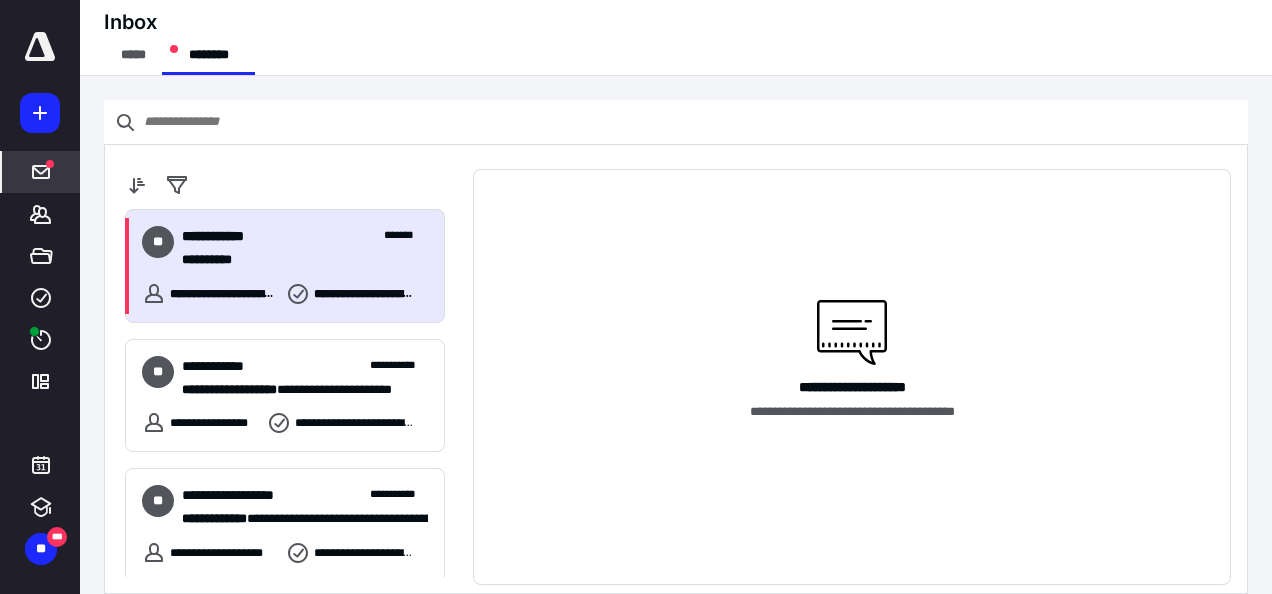 click on "**********" at bounding box center (305, 248) 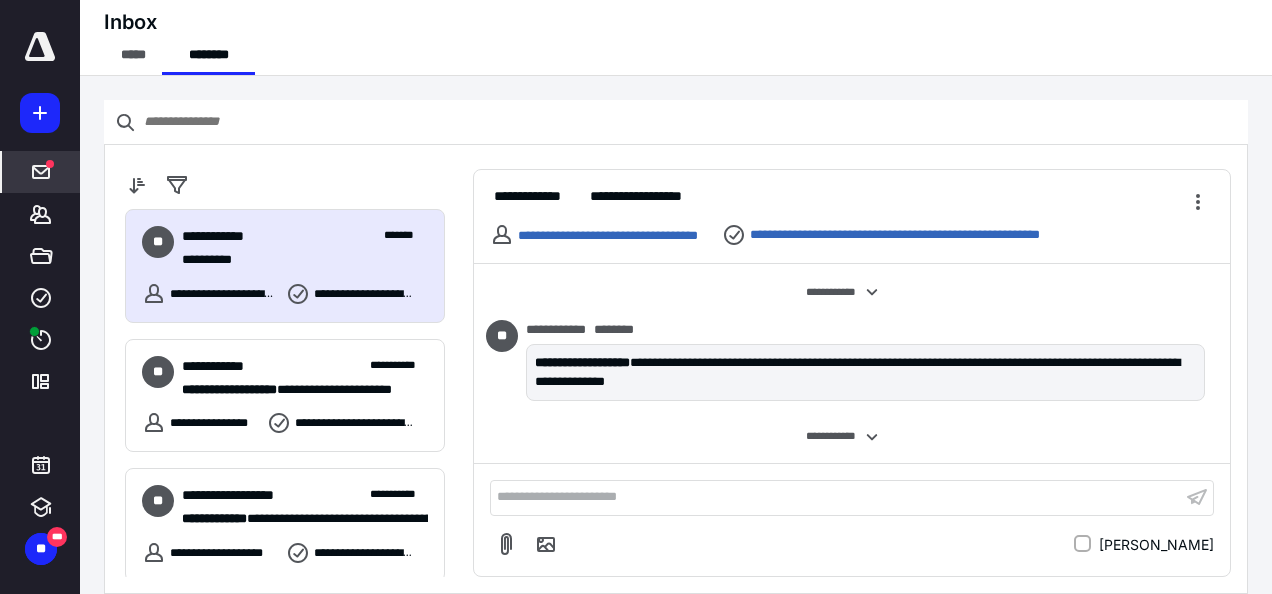 scroll, scrollTop: 237, scrollLeft: 0, axis: vertical 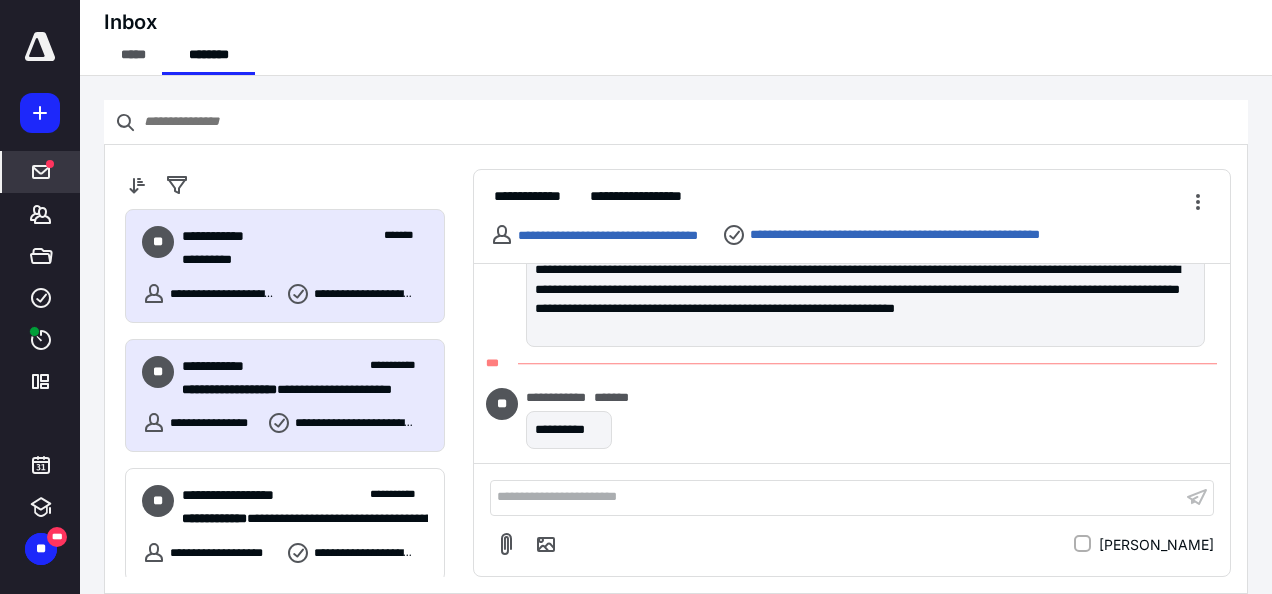 click on "**********" at bounding box center [305, 366] 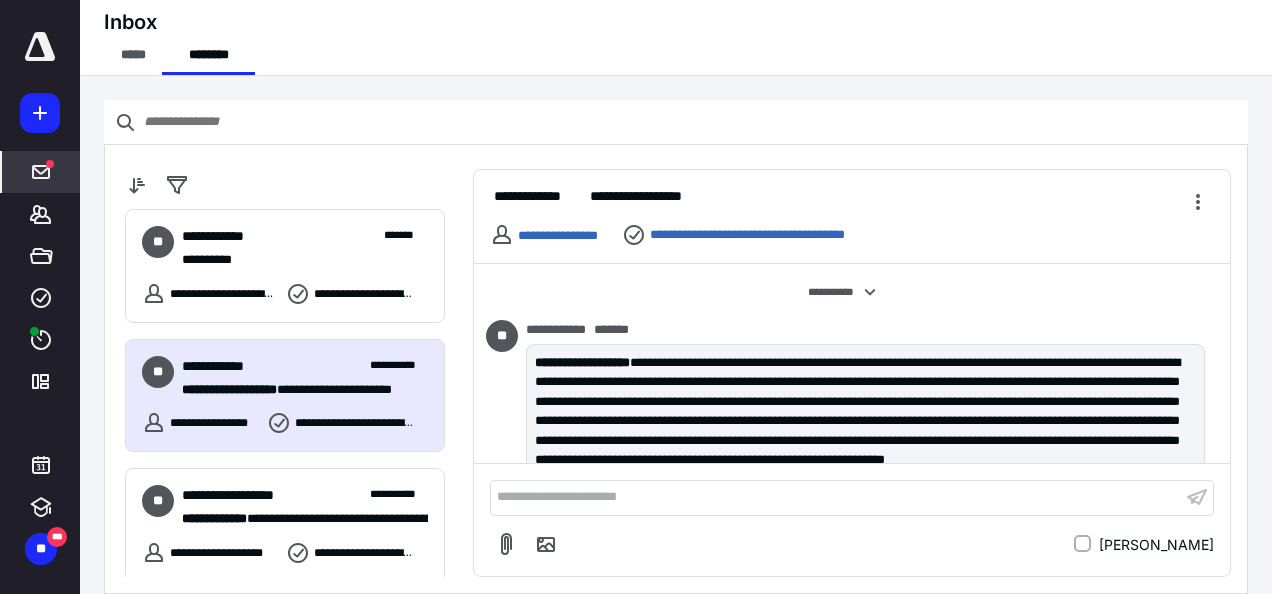 scroll, scrollTop: 322, scrollLeft: 0, axis: vertical 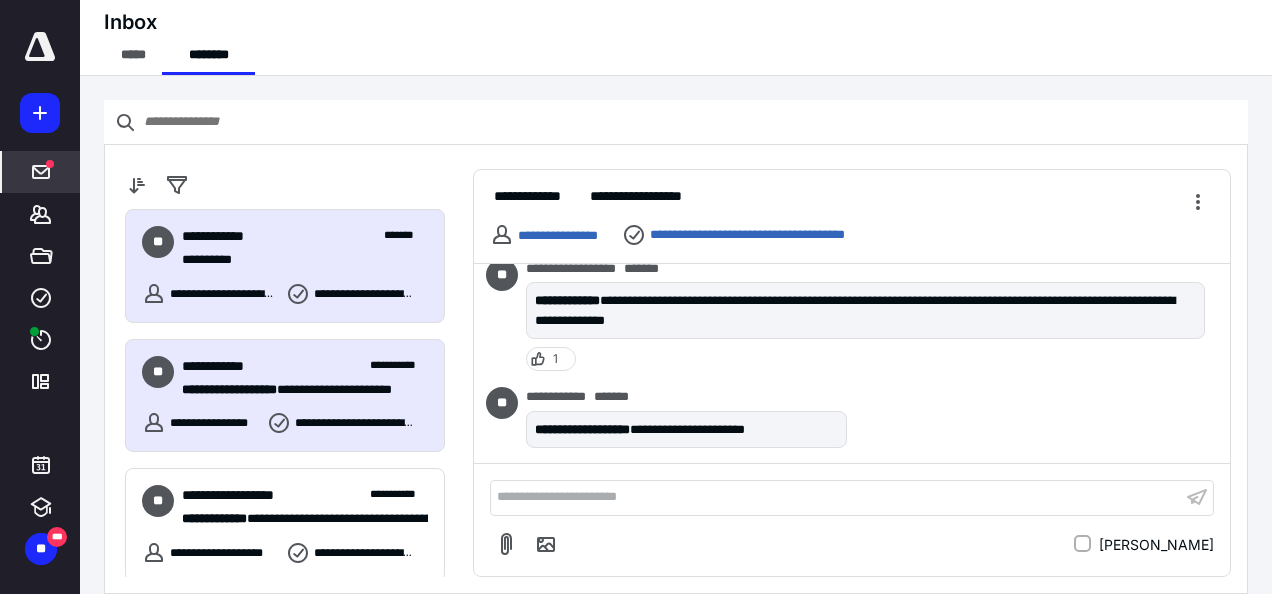 click on "**********" at bounding box center (297, 260) 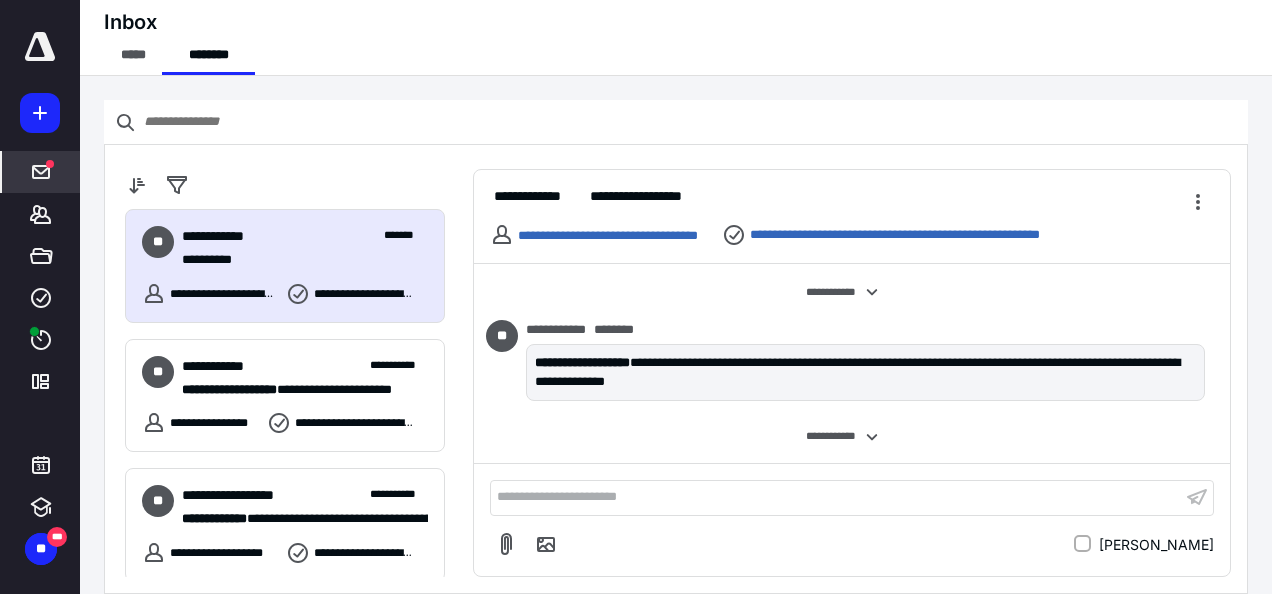 scroll, scrollTop: 221, scrollLeft: 0, axis: vertical 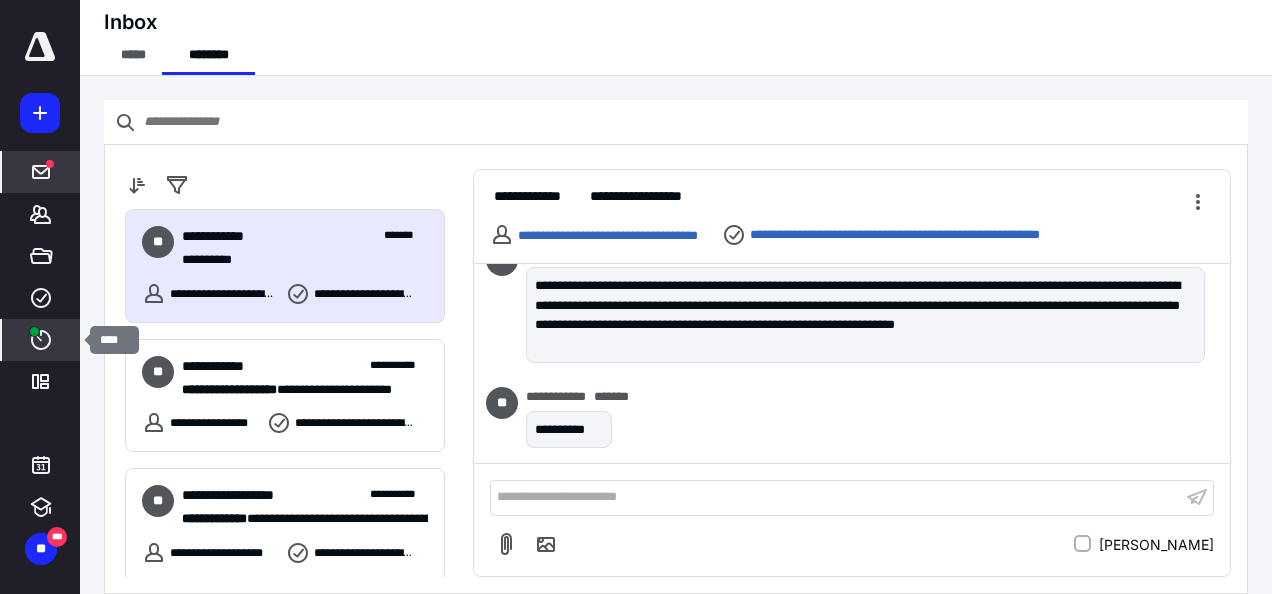 click 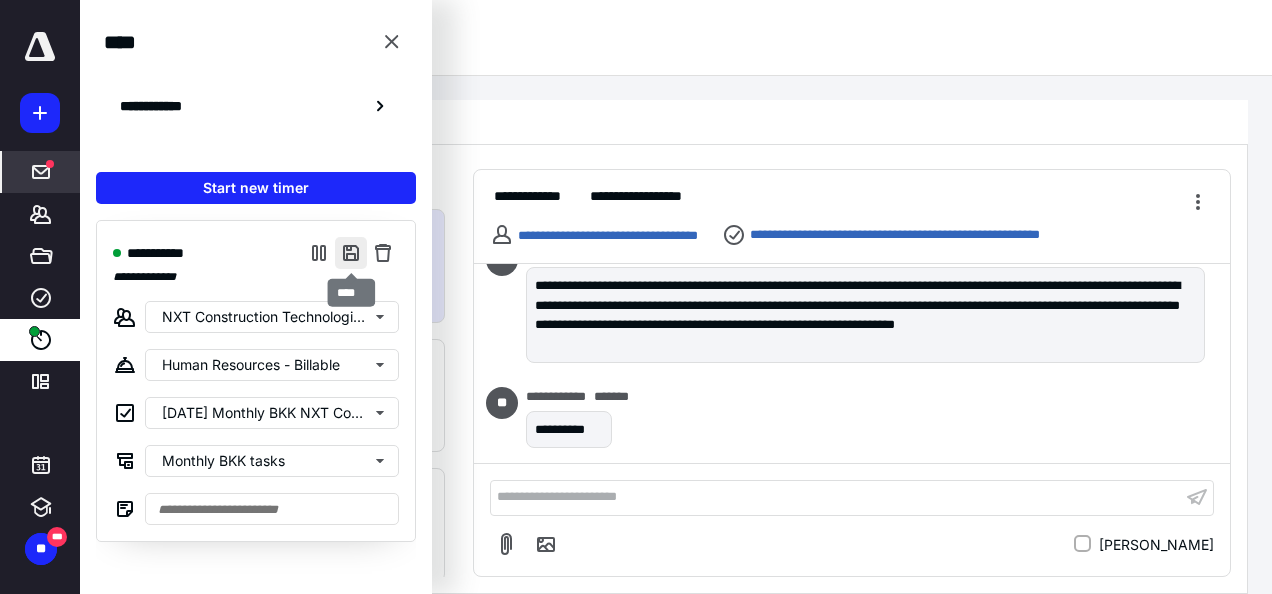 click at bounding box center [351, 253] 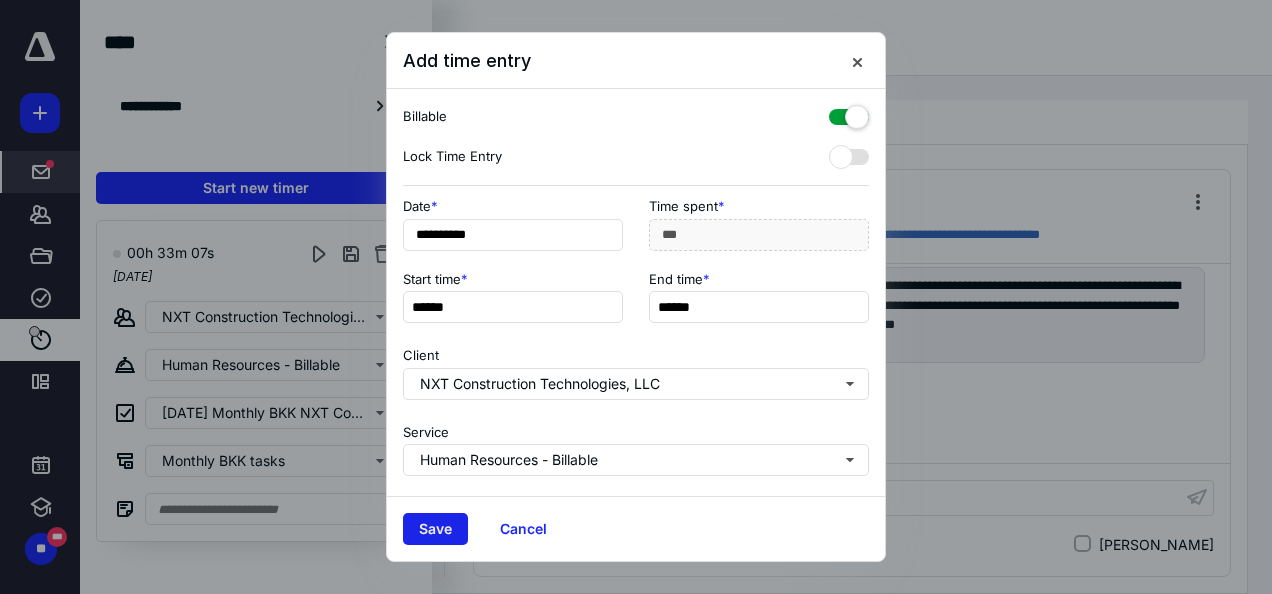 click on "Save" at bounding box center [435, 529] 